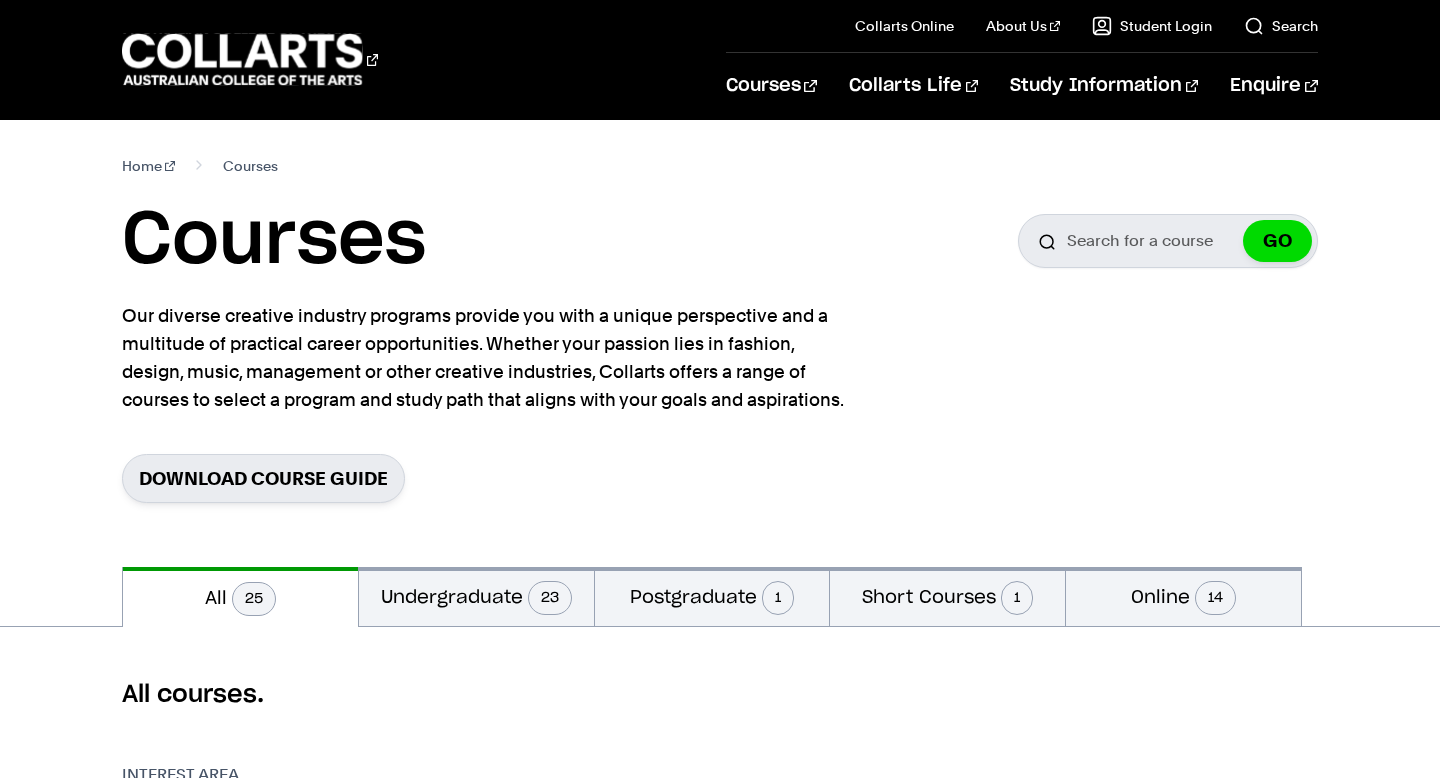 scroll, scrollTop: 0, scrollLeft: 0, axis: both 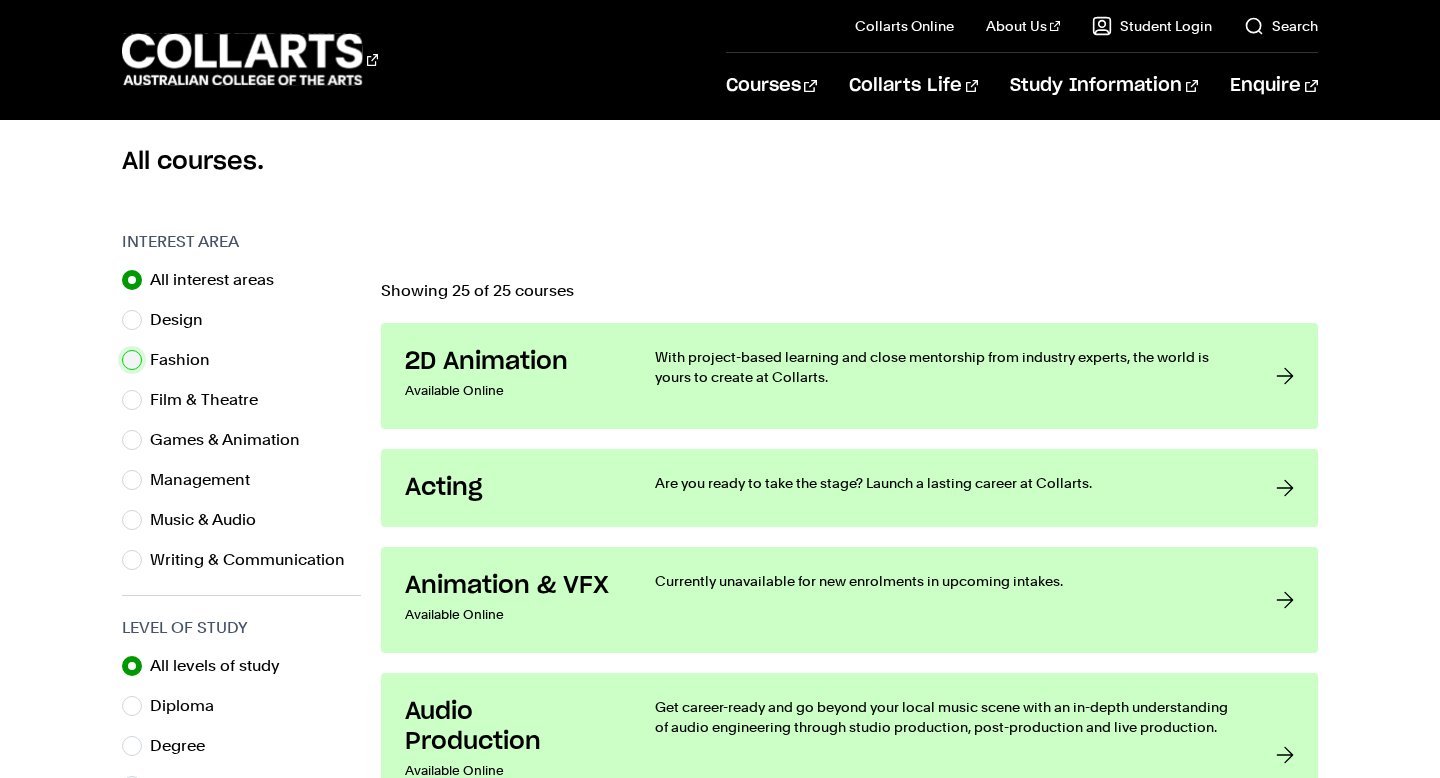 click on "Fashion" at bounding box center (132, 360) 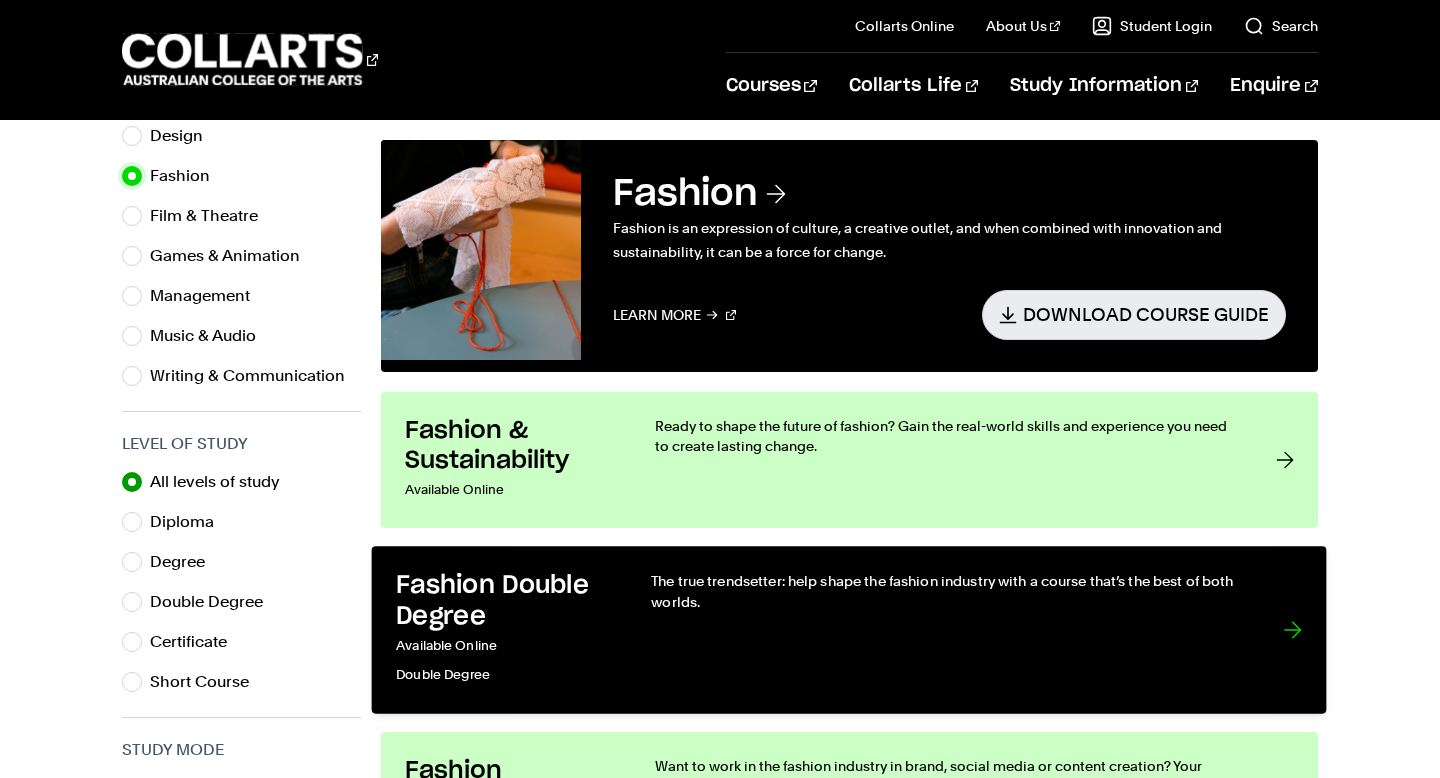 scroll, scrollTop: 762, scrollLeft: 0, axis: vertical 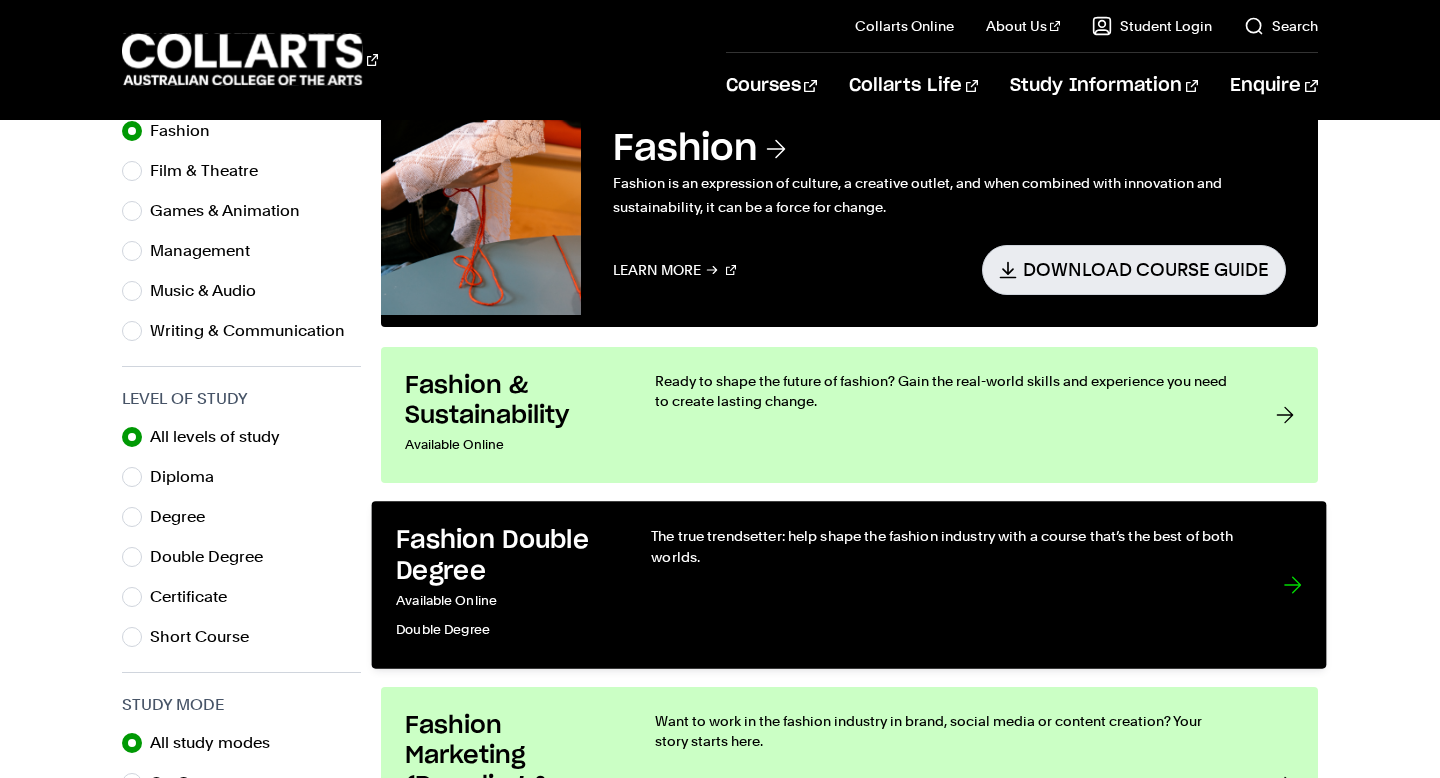 click on "The true trendsetter: help shape the fashion industry with a course that’s the best of both worlds." at bounding box center (948, 545) 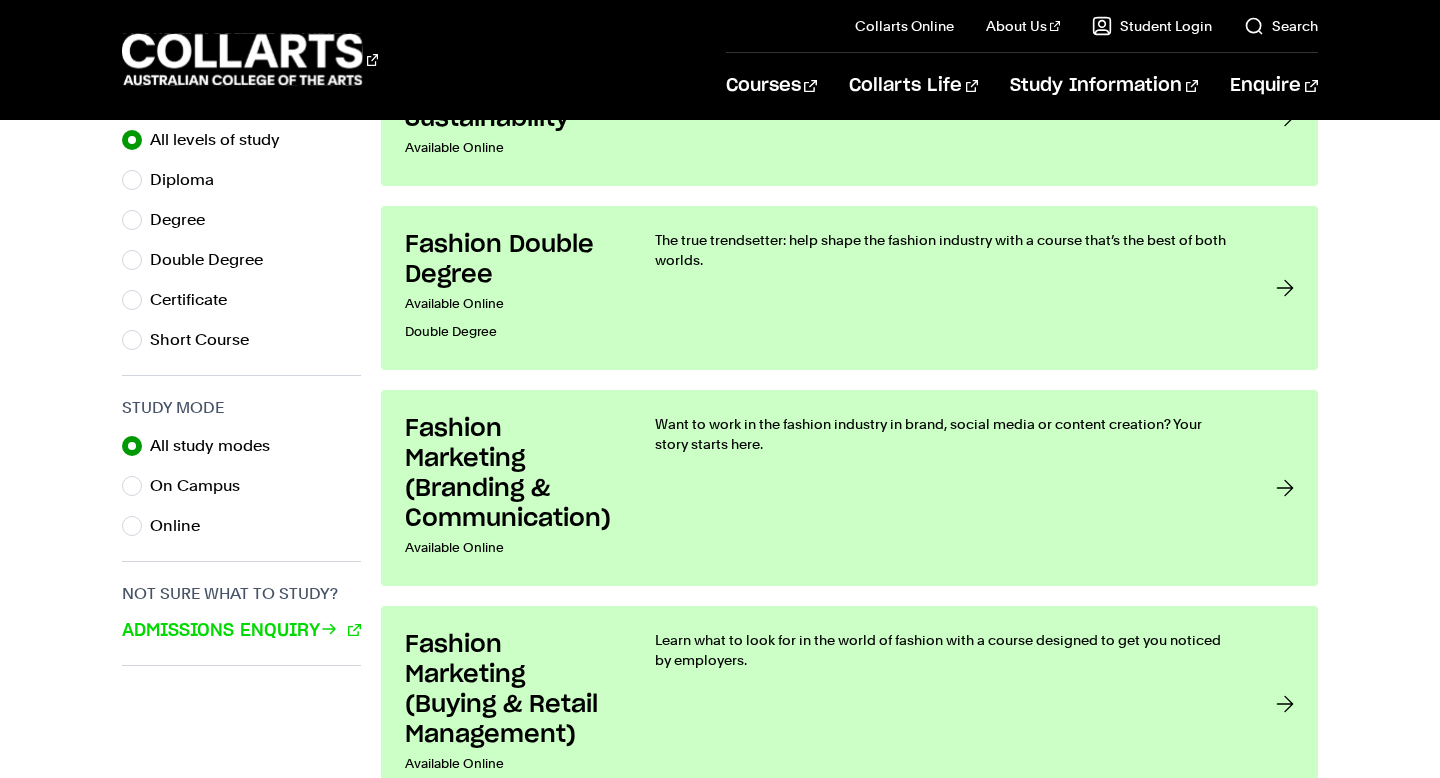 scroll, scrollTop: 1073, scrollLeft: 0, axis: vertical 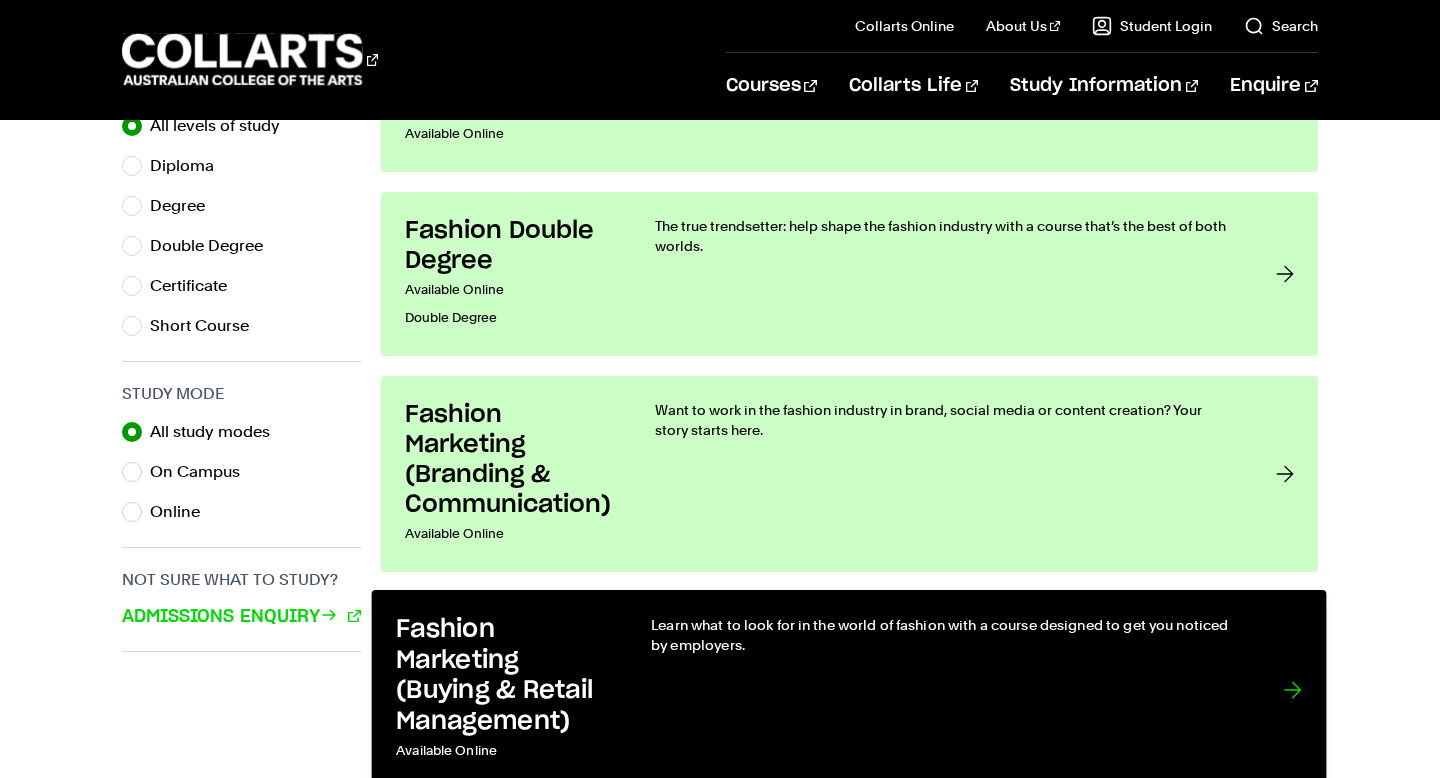 click on "Fashion Marketing (Buying & Retail Management)" at bounding box center [504, 675] 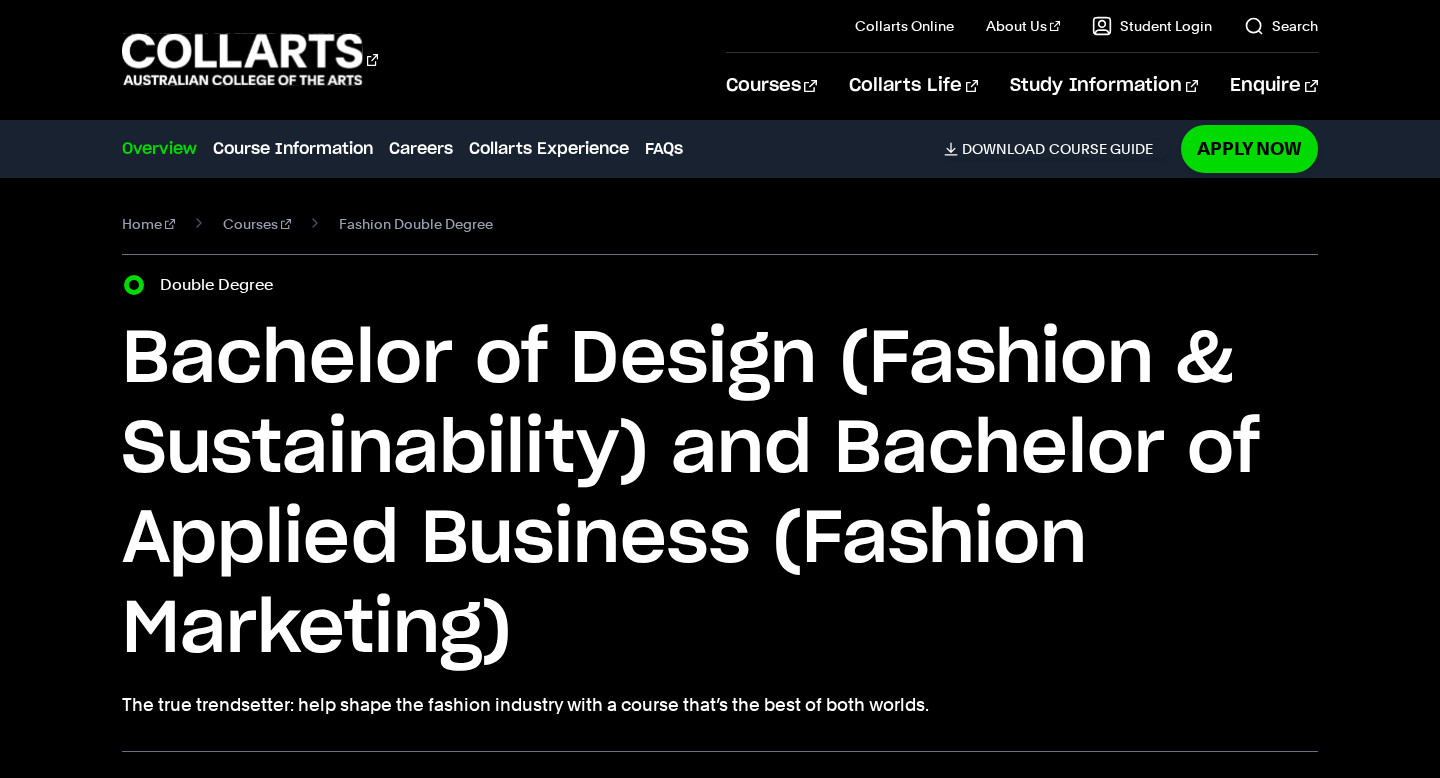 scroll, scrollTop: 0, scrollLeft: 0, axis: both 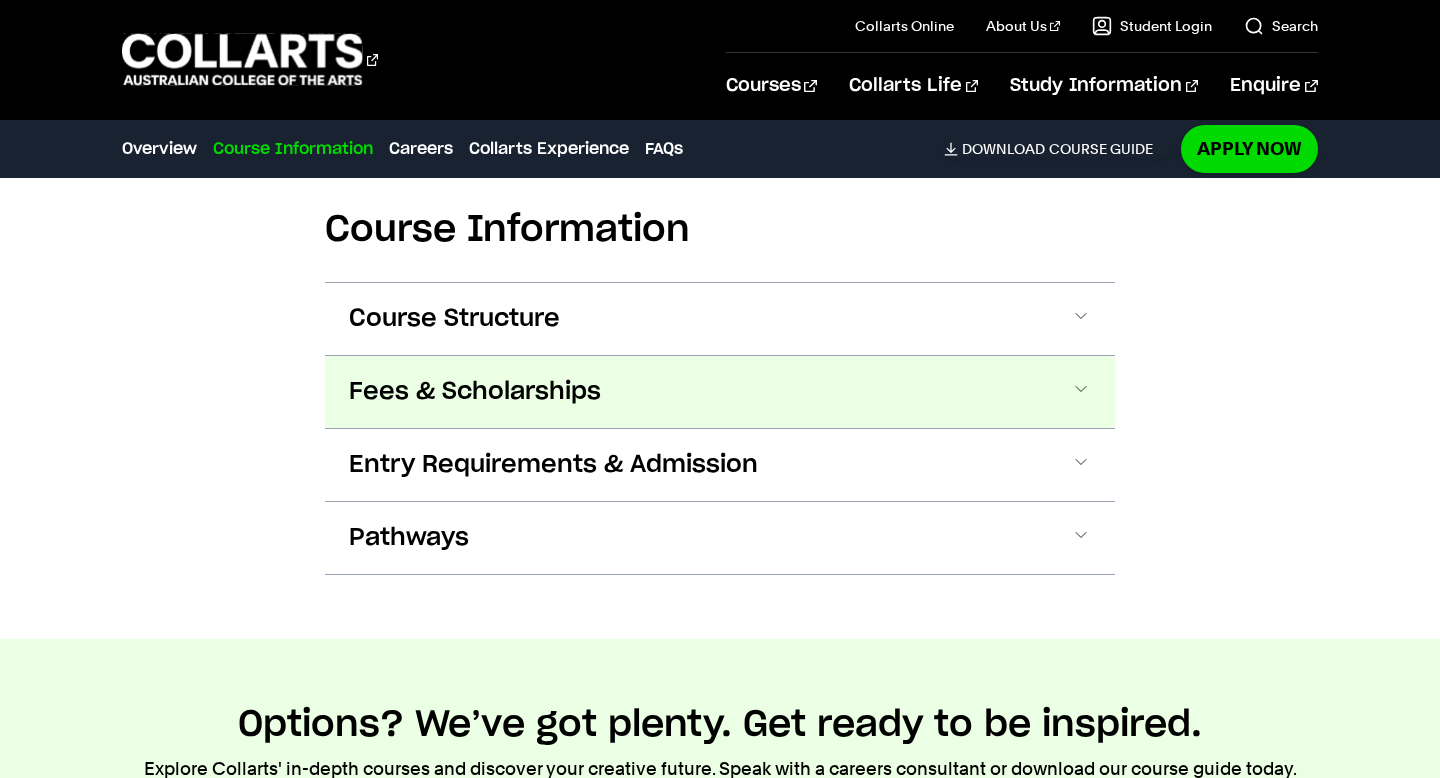 click on "Fees & Scholarships" at bounding box center (475, 392) 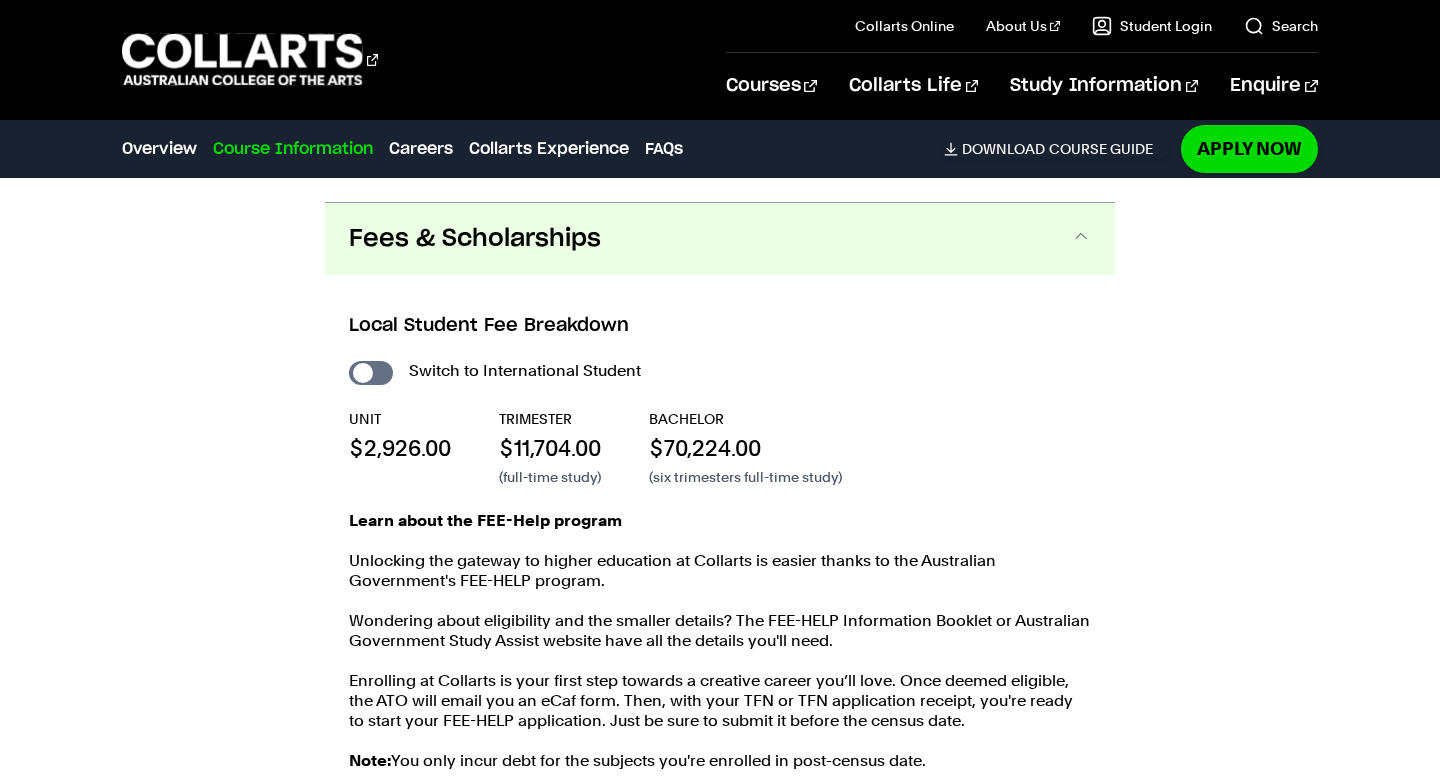 scroll, scrollTop: 2192, scrollLeft: 0, axis: vertical 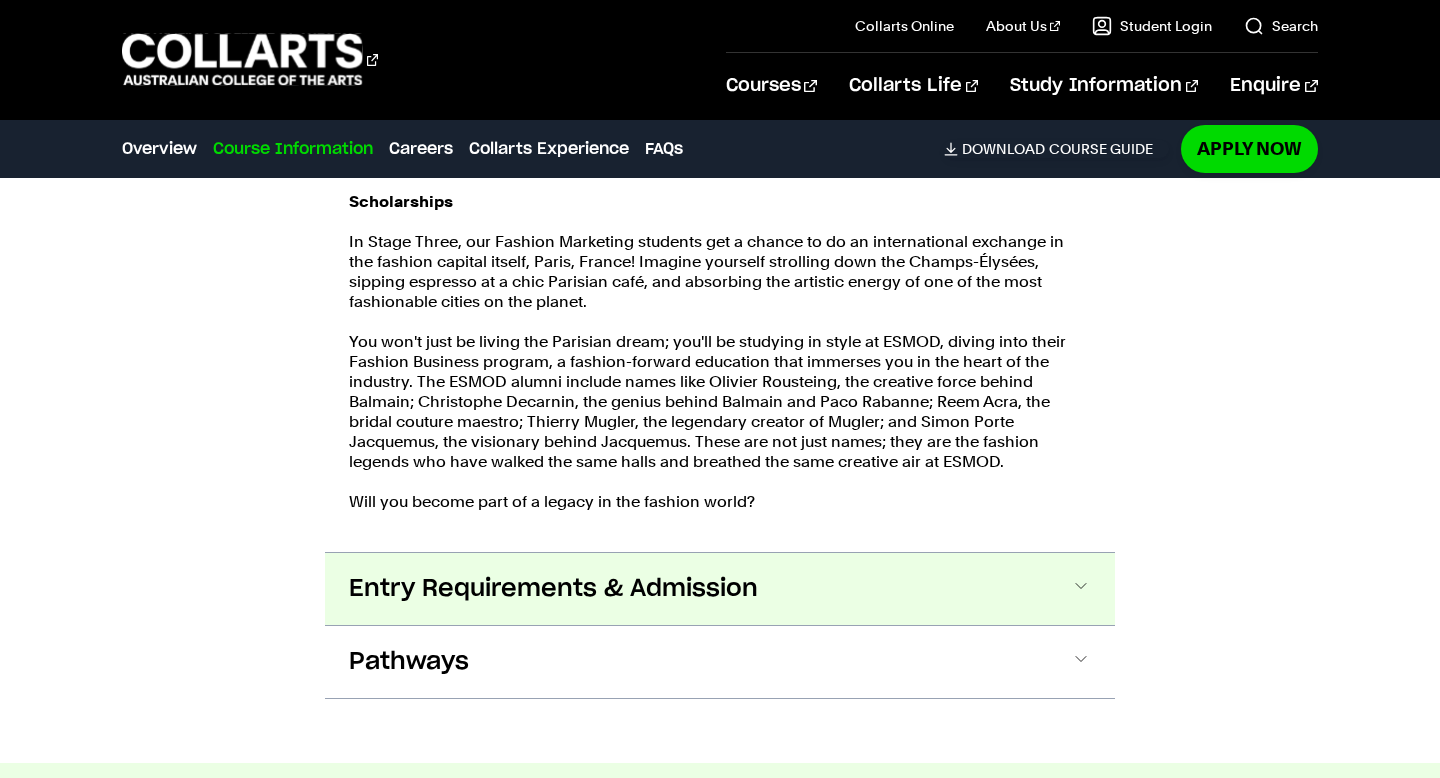 click on "Entry Requirements & Admission" at bounding box center (553, 589) 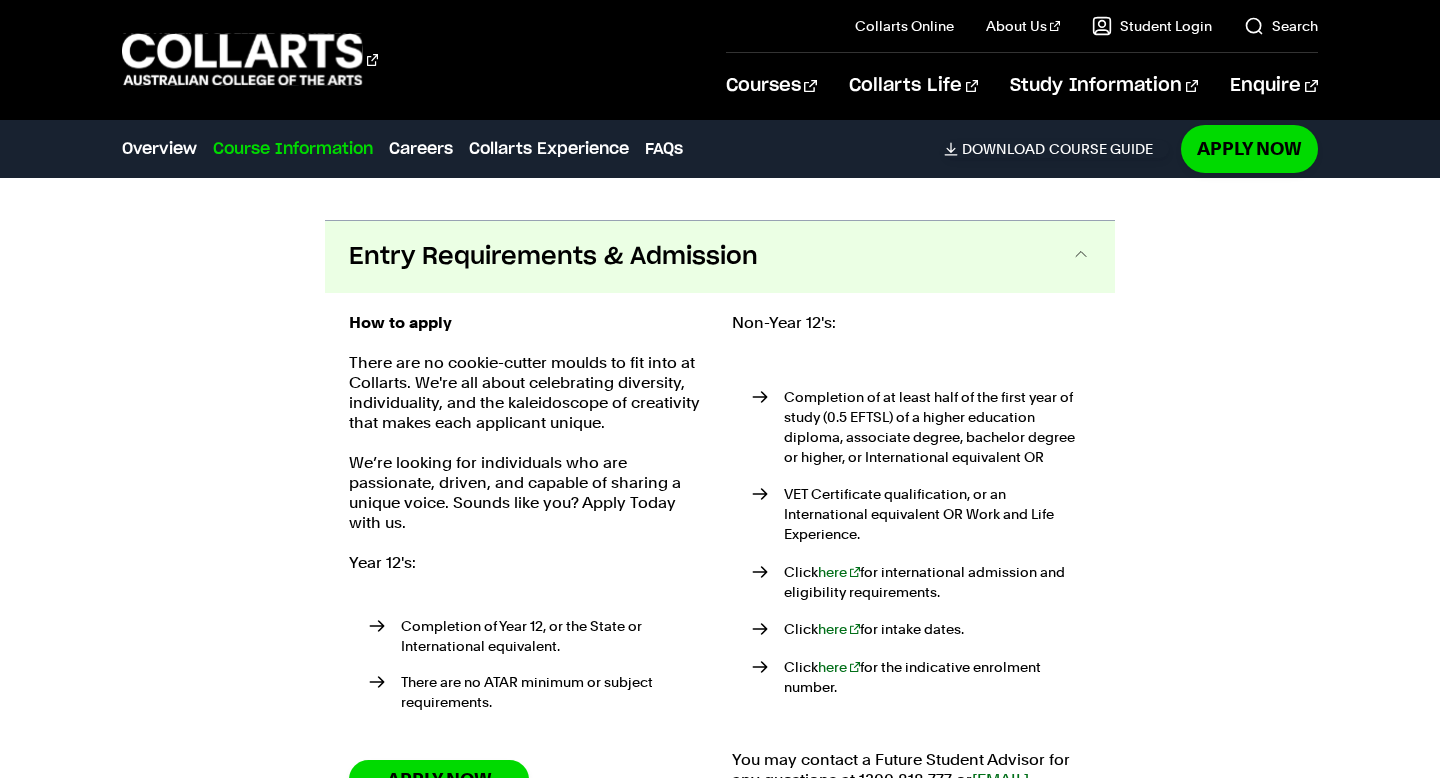 scroll, scrollTop: 3181, scrollLeft: 0, axis: vertical 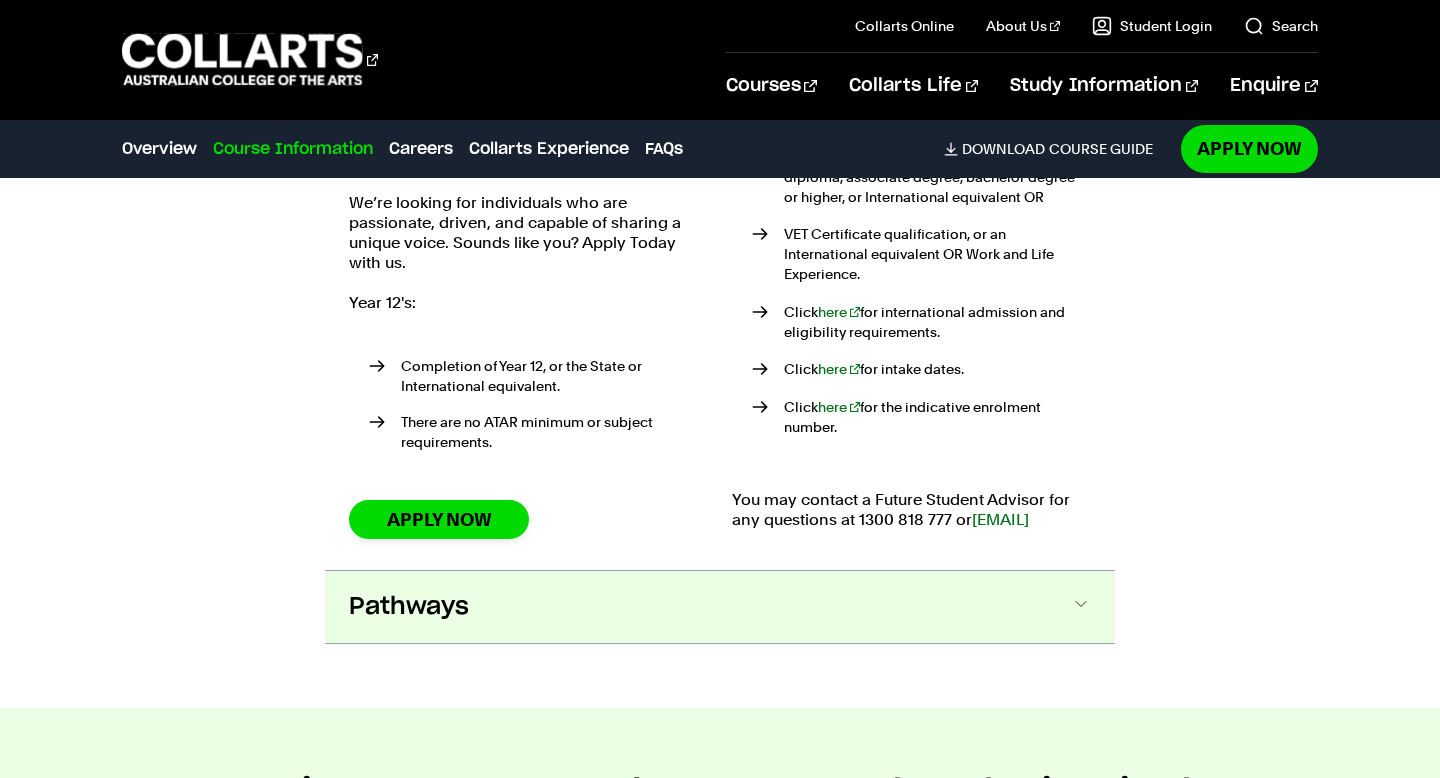 click on "Pathways" at bounding box center [720, 607] 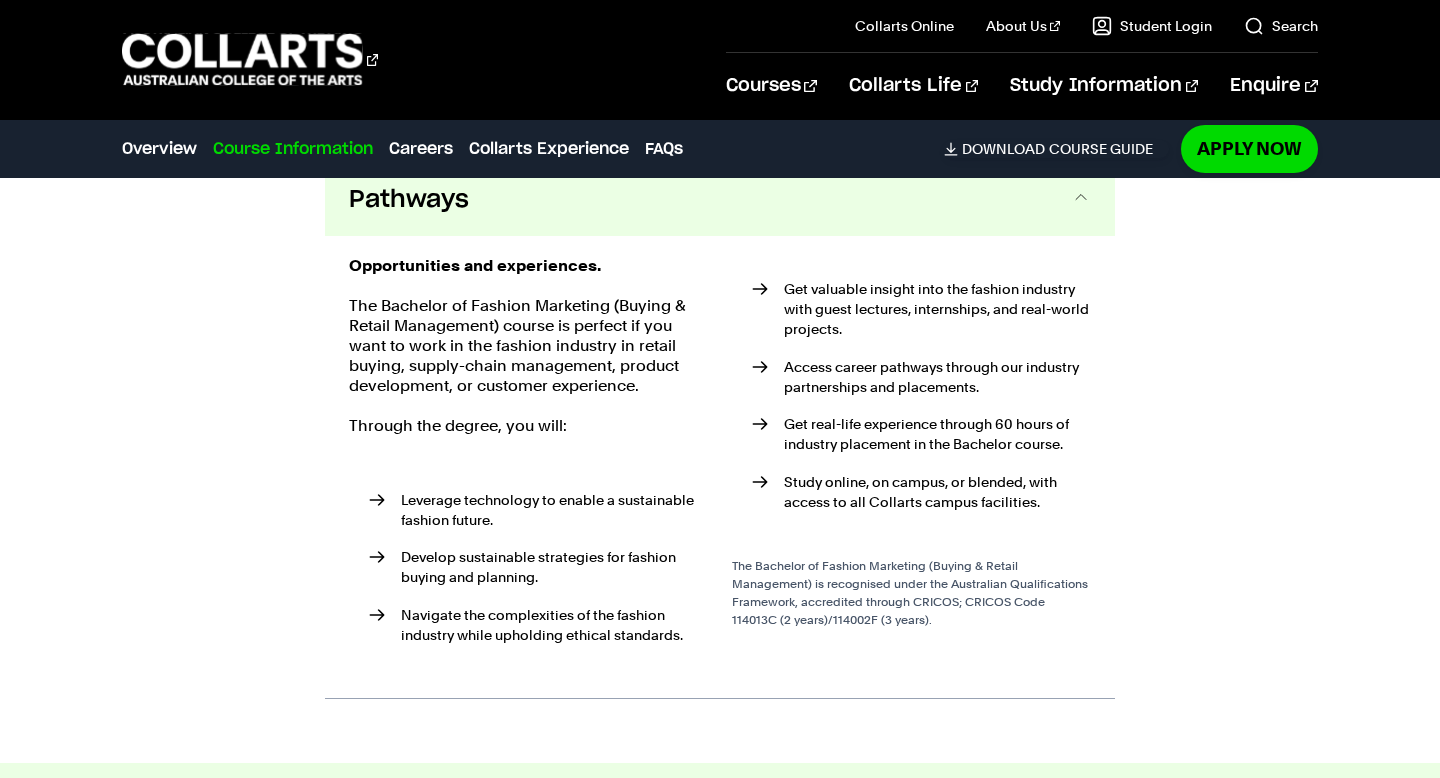 scroll, scrollTop: 3810, scrollLeft: 0, axis: vertical 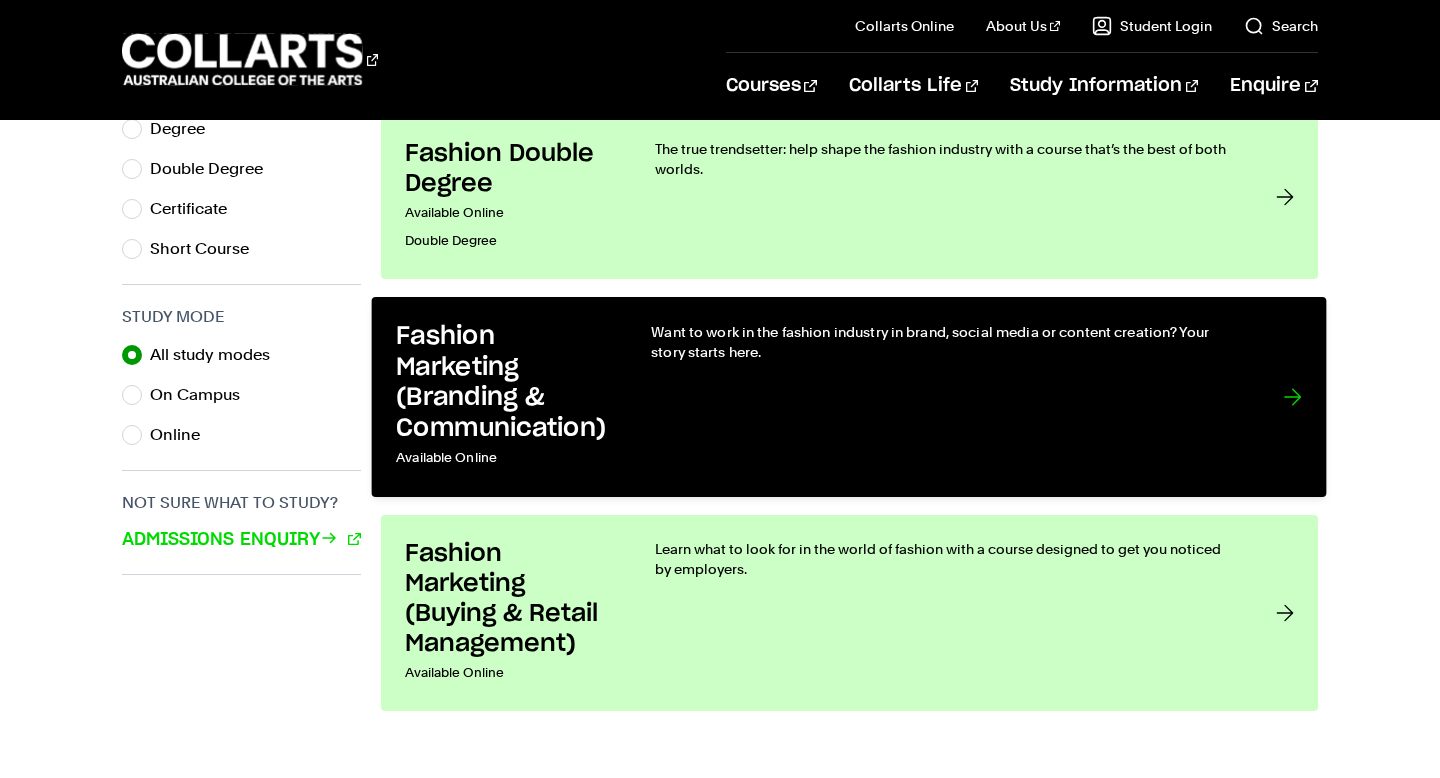 click on "Fashion Marketing (Branding & Communication)" at bounding box center [504, 382] 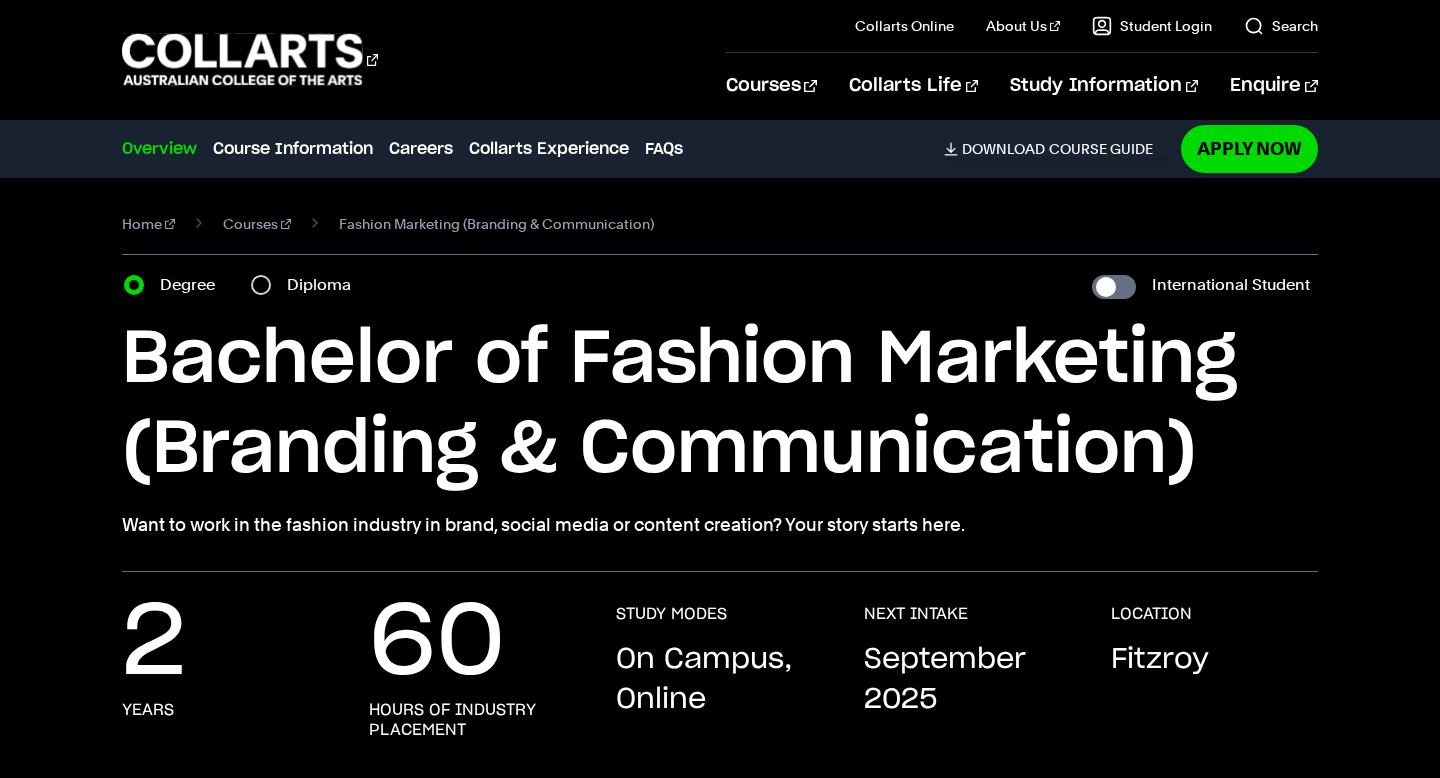 scroll, scrollTop: 0, scrollLeft: 0, axis: both 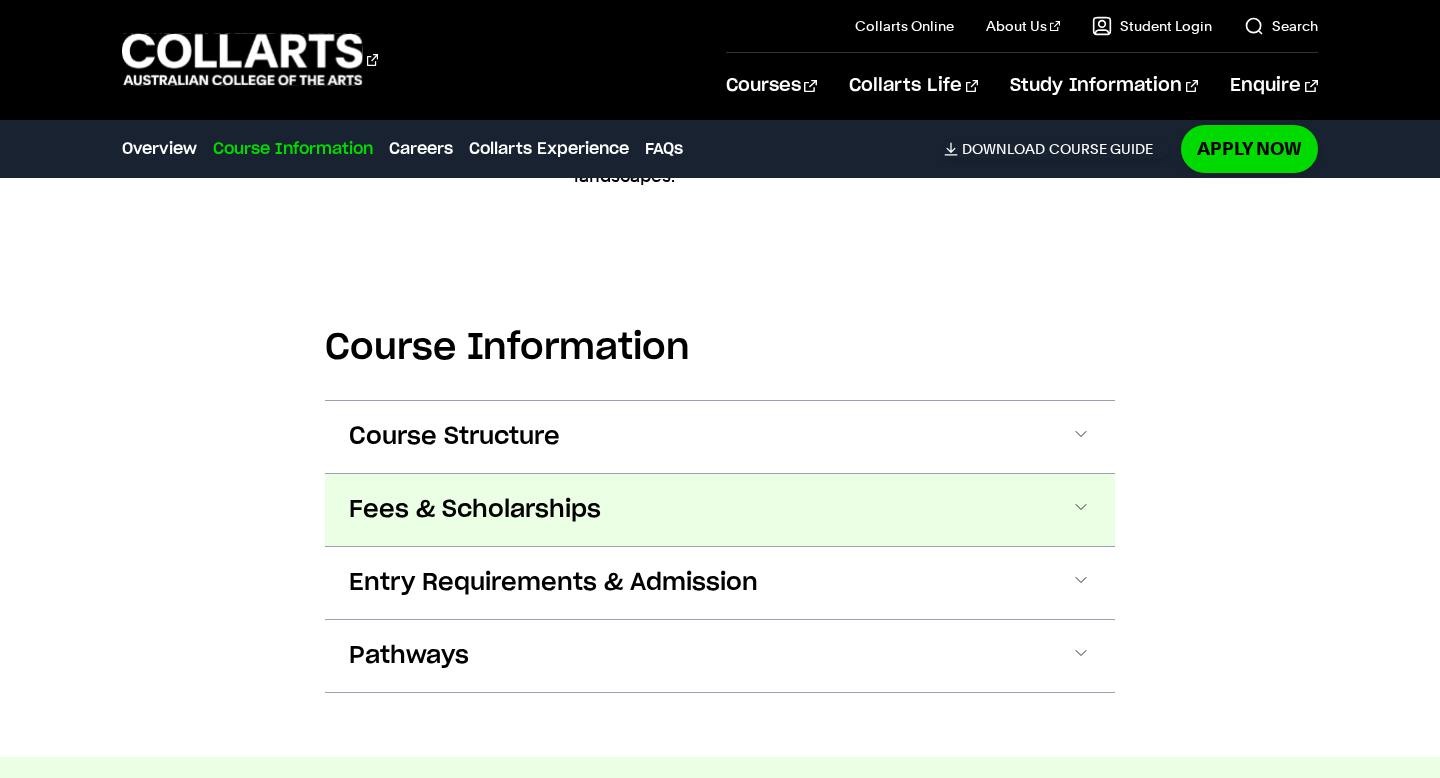 click on "Fees & Scholarships" at bounding box center (720, 510) 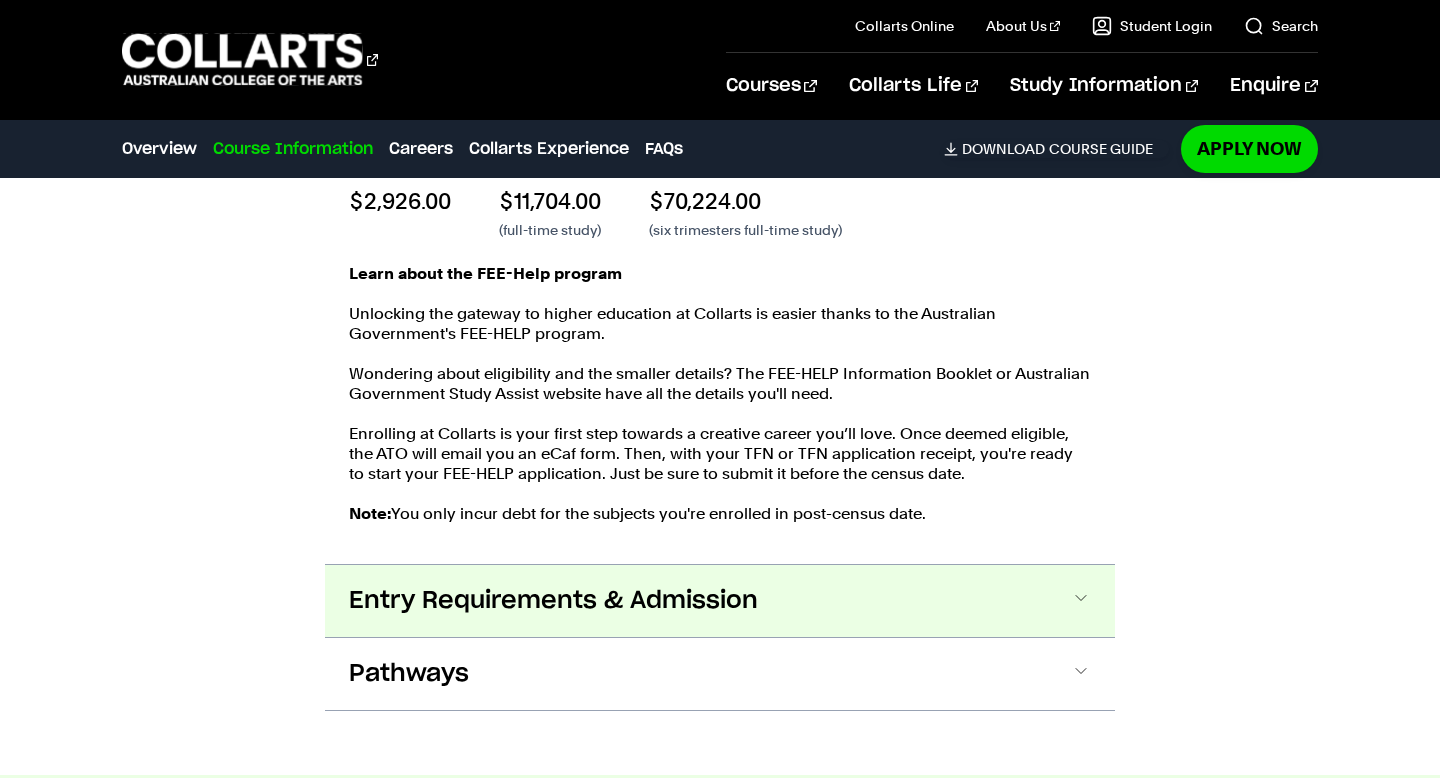 click on "Entry Requirements & Admission" at bounding box center [553, 601] 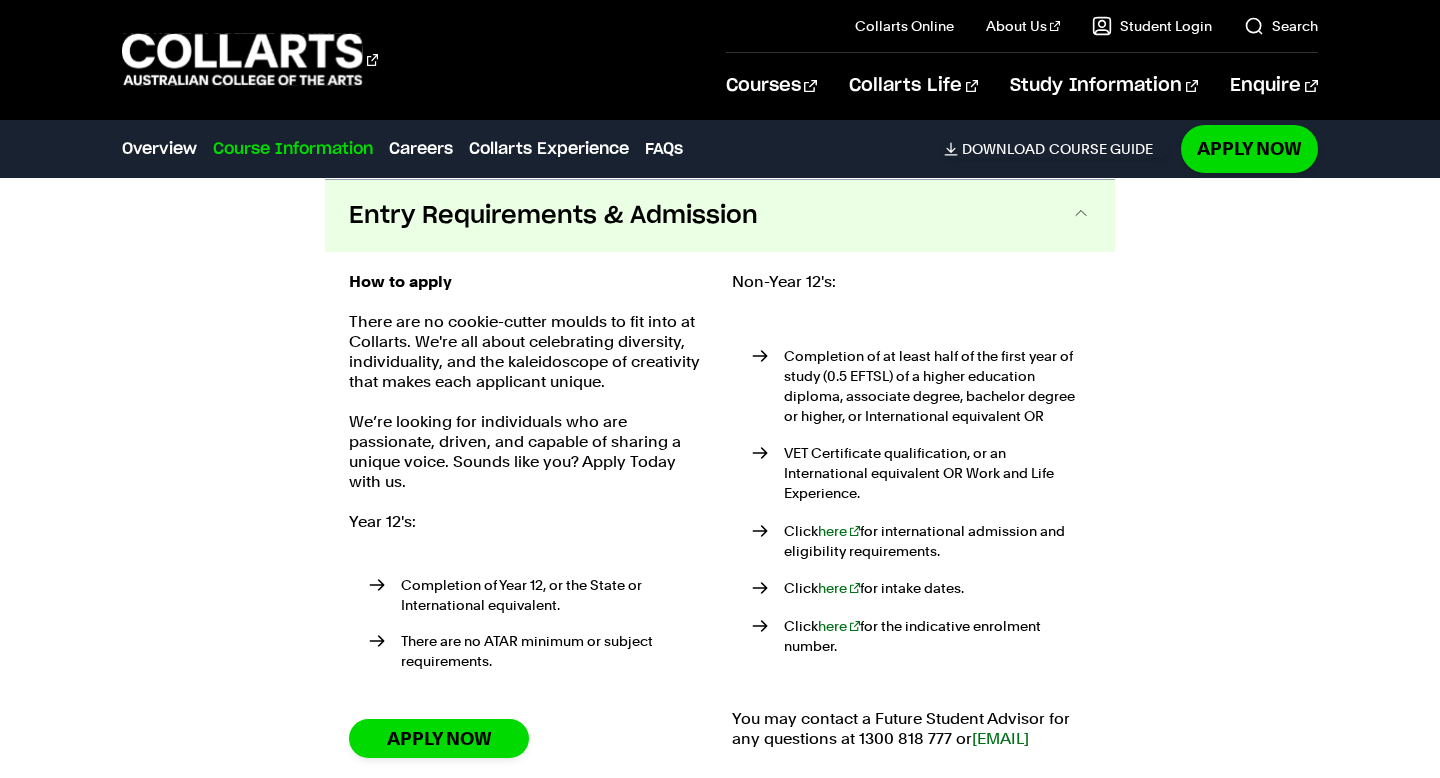 scroll, scrollTop: 2902, scrollLeft: 0, axis: vertical 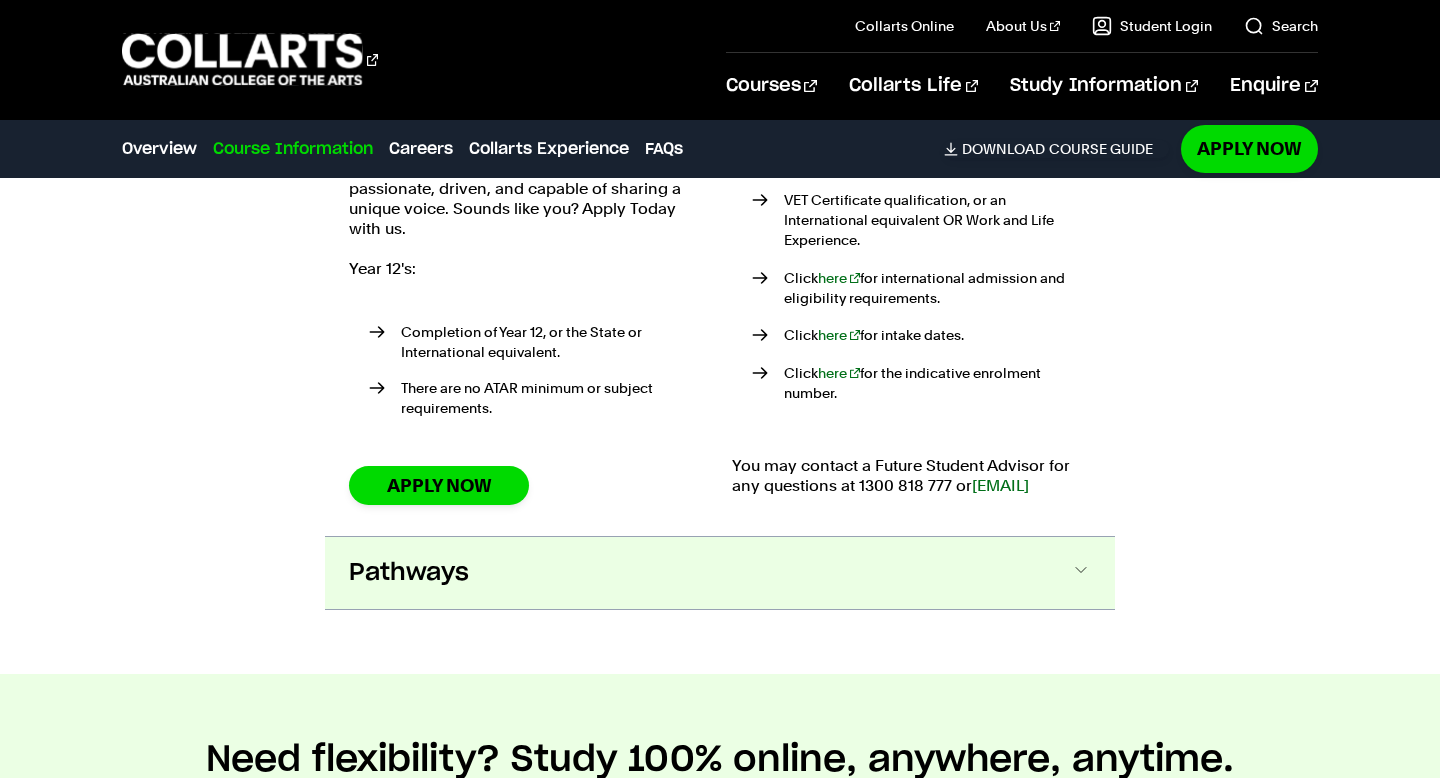 click on "Pathways" at bounding box center (720, 573) 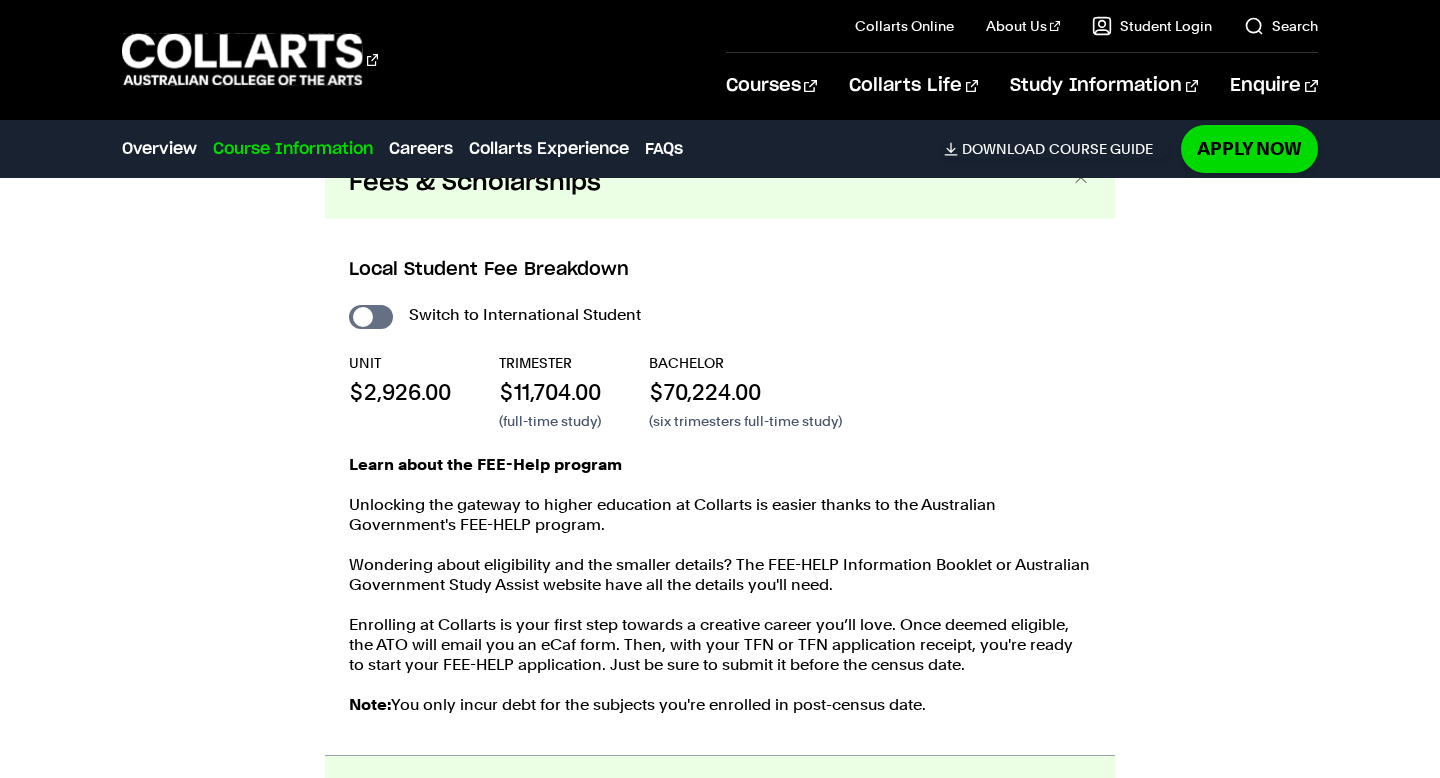 scroll, scrollTop: 2074, scrollLeft: 0, axis: vertical 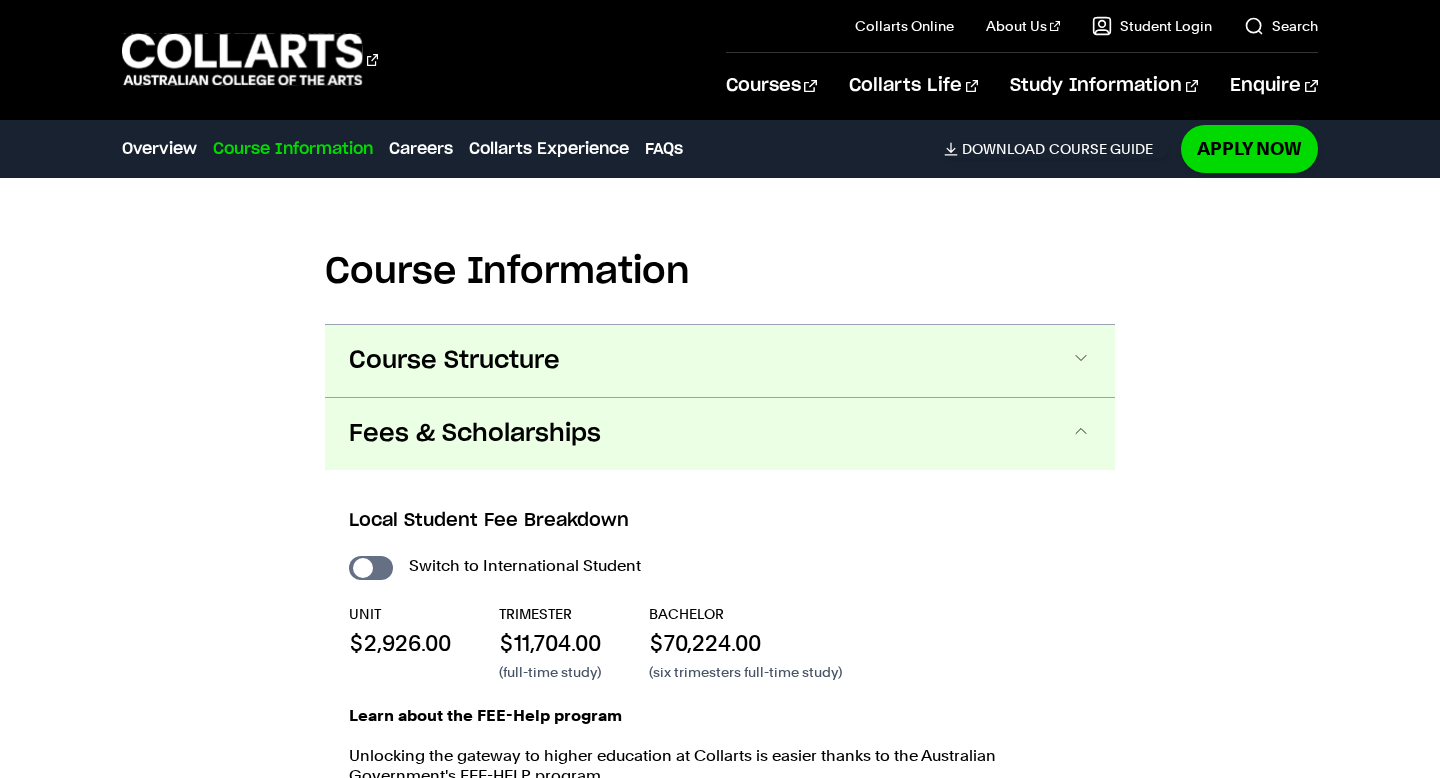 click on "Course Structure" at bounding box center [720, 361] 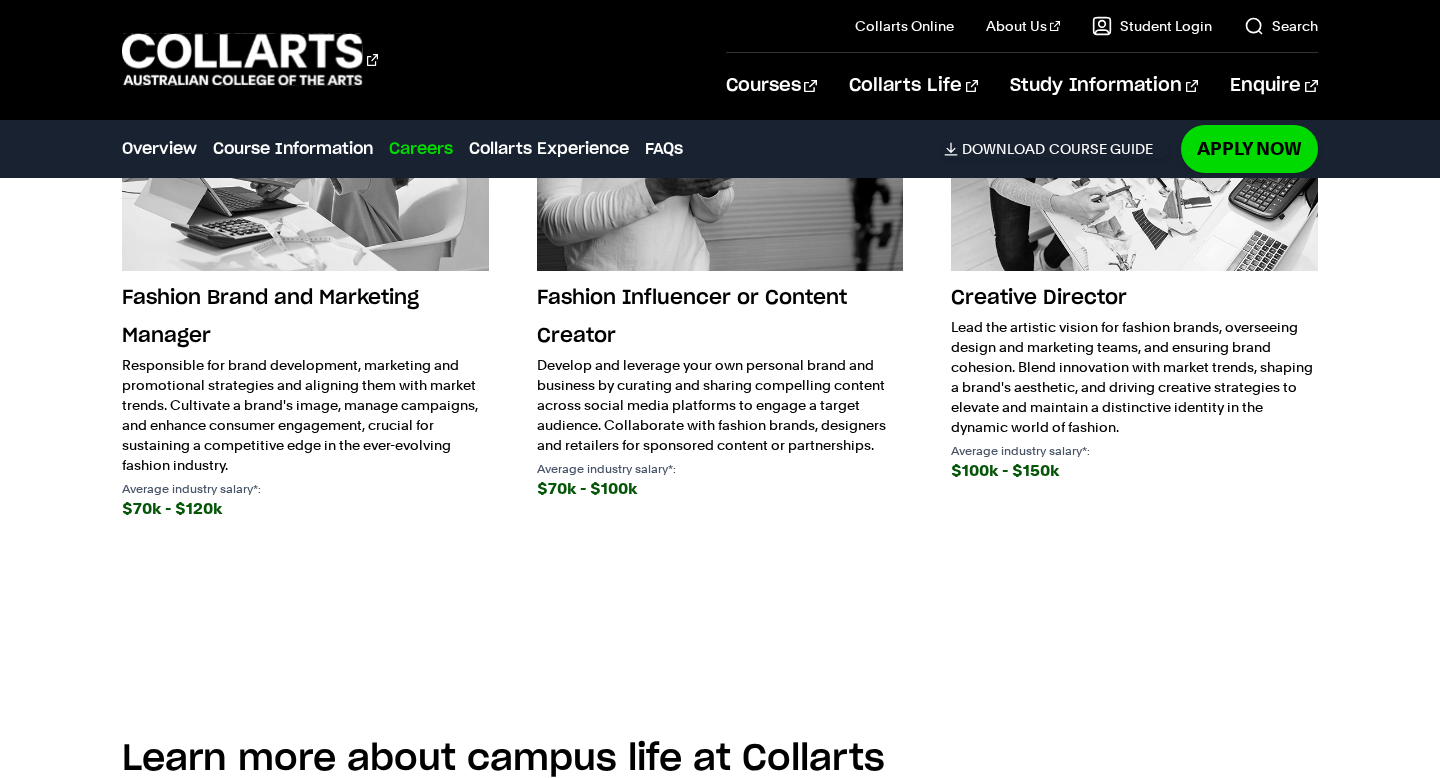 scroll, scrollTop: 6523, scrollLeft: 0, axis: vertical 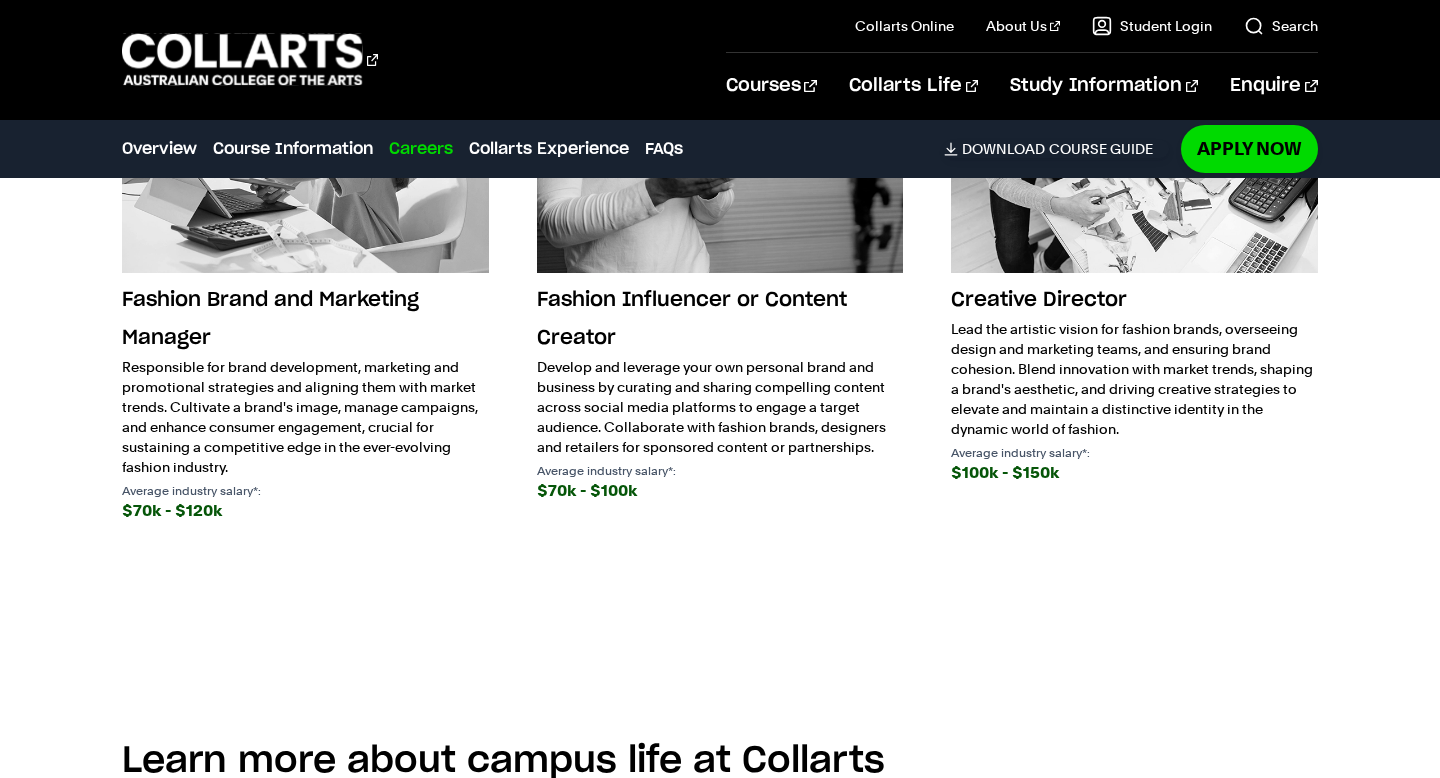 click on "Lead the artistic vision for fashion brands, overseeing design and marketing teams, and ensuring brand cohesion. Blend innovation with market trends, shaping a brand's aesthetic, and driving creative strategies to elevate and maintain a distinctive identity in the dynamic world of fashion." at bounding box center [1134, 379] 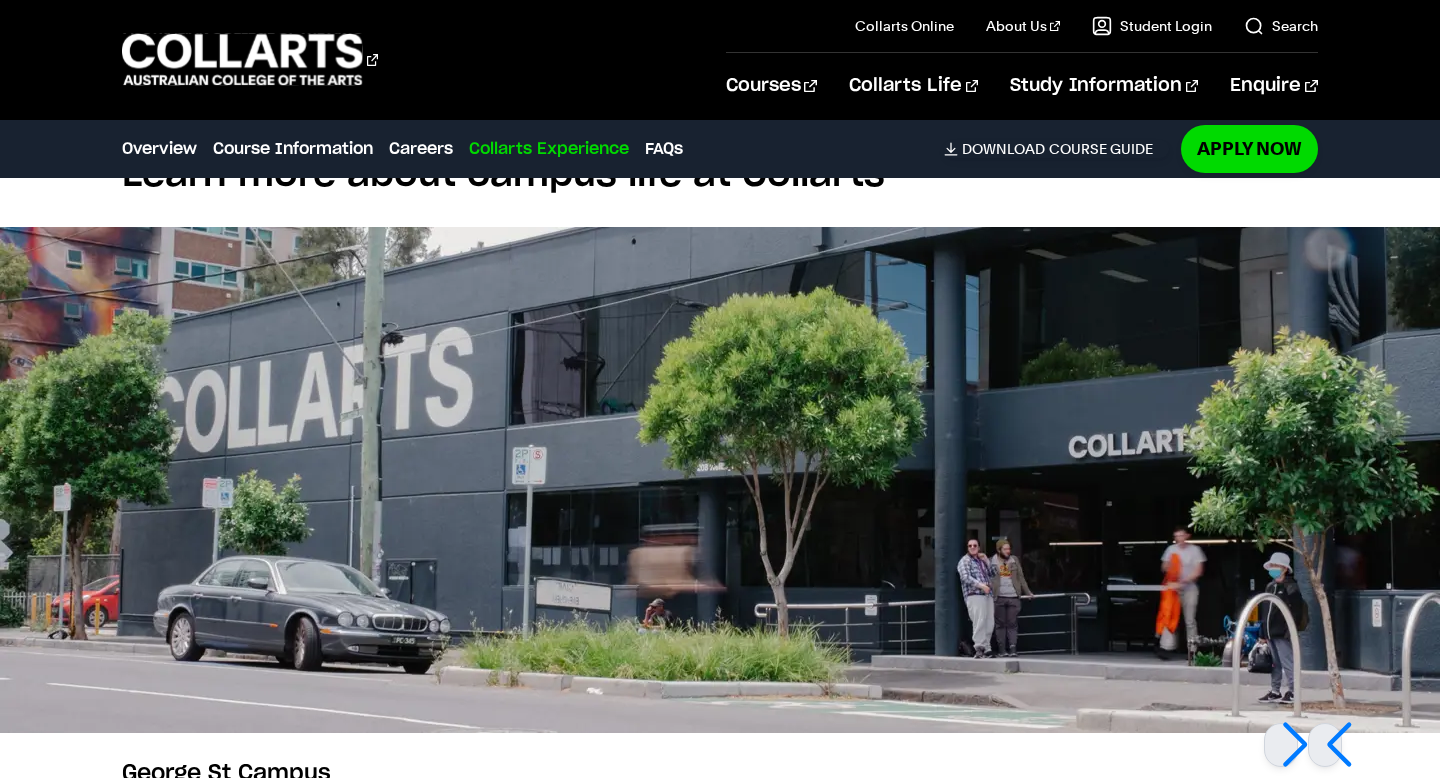 scroll, scrollTop: 7108, scrollLeft: 0, axis: vertical 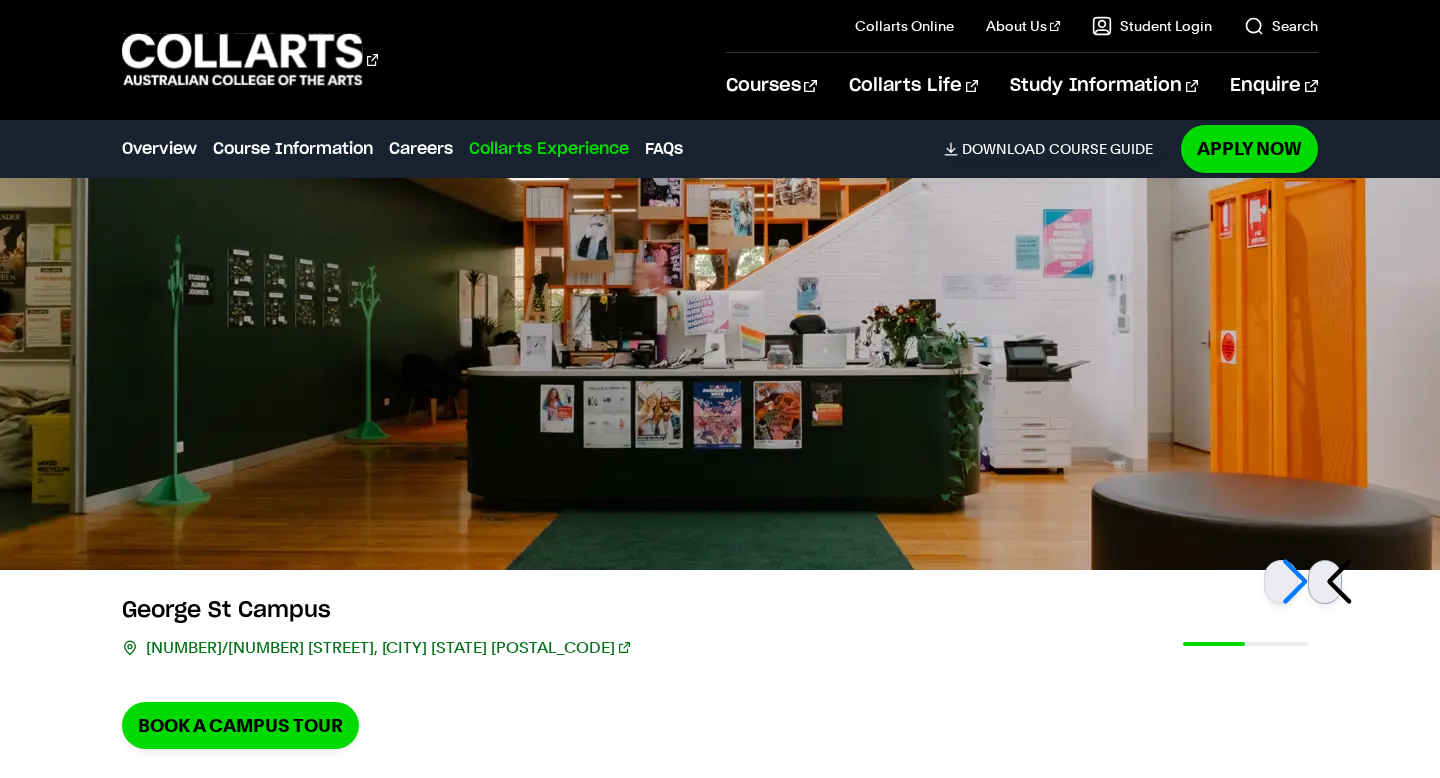click at bounding box center (1325, 582) 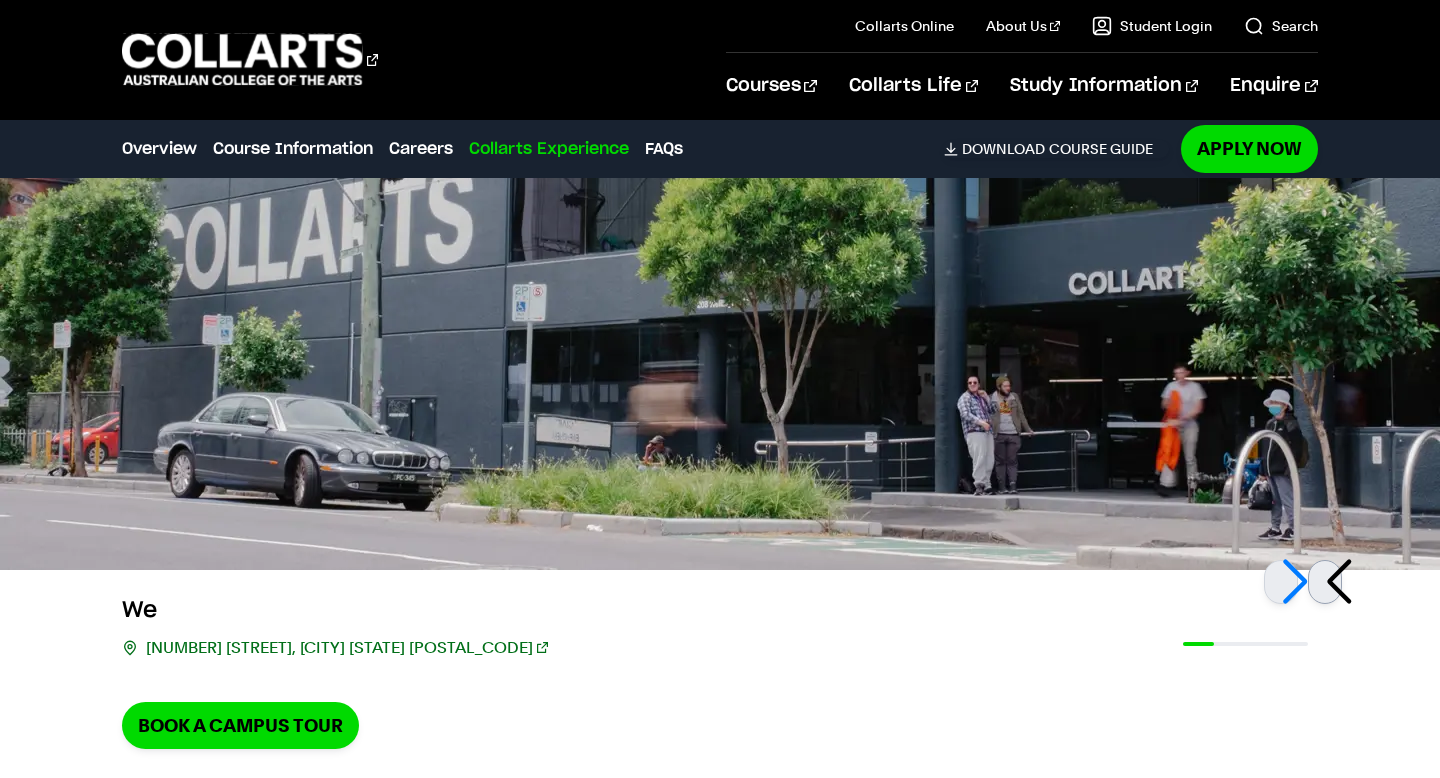 click at bounding box center [1325, 582] 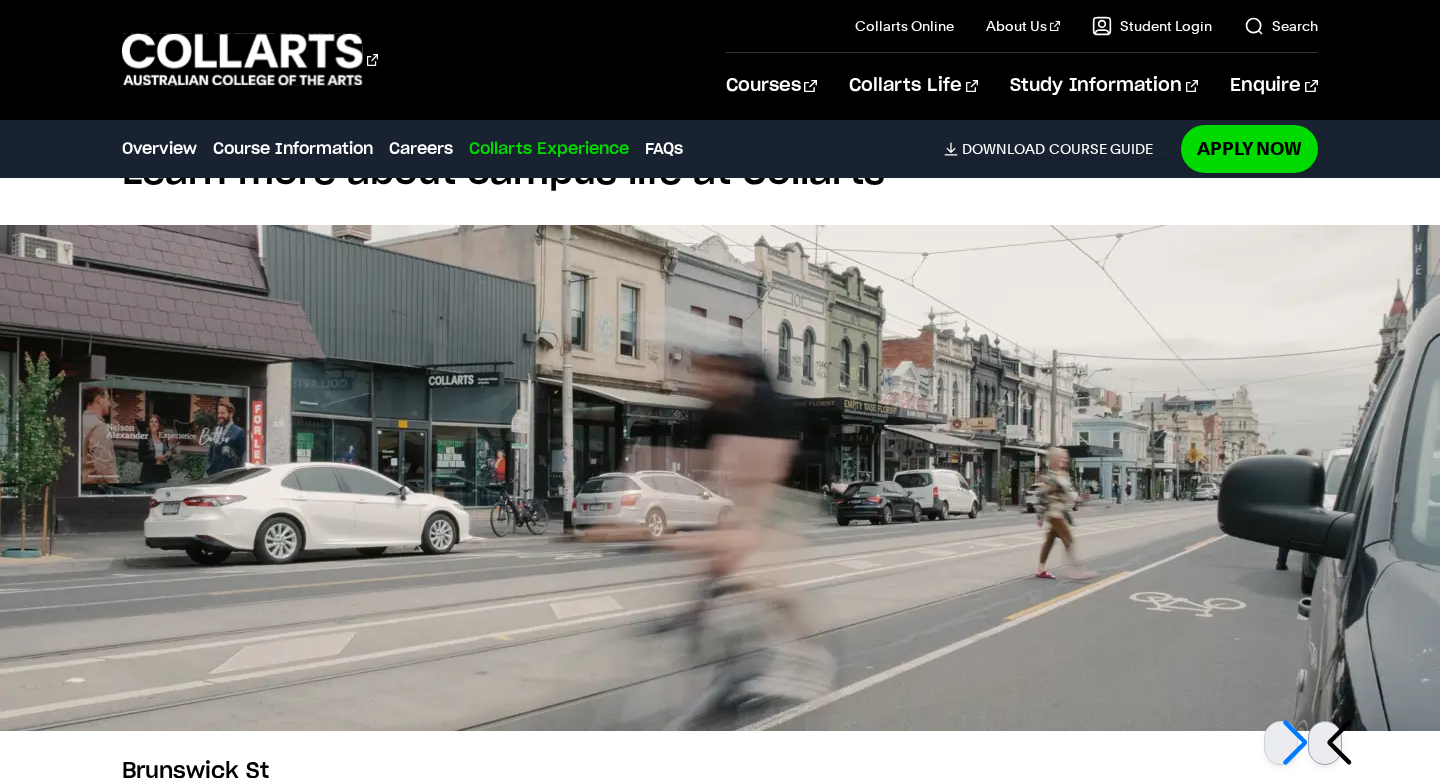 scroll, scrollTop: 7109, scrollLeft: 0, axis: vertical 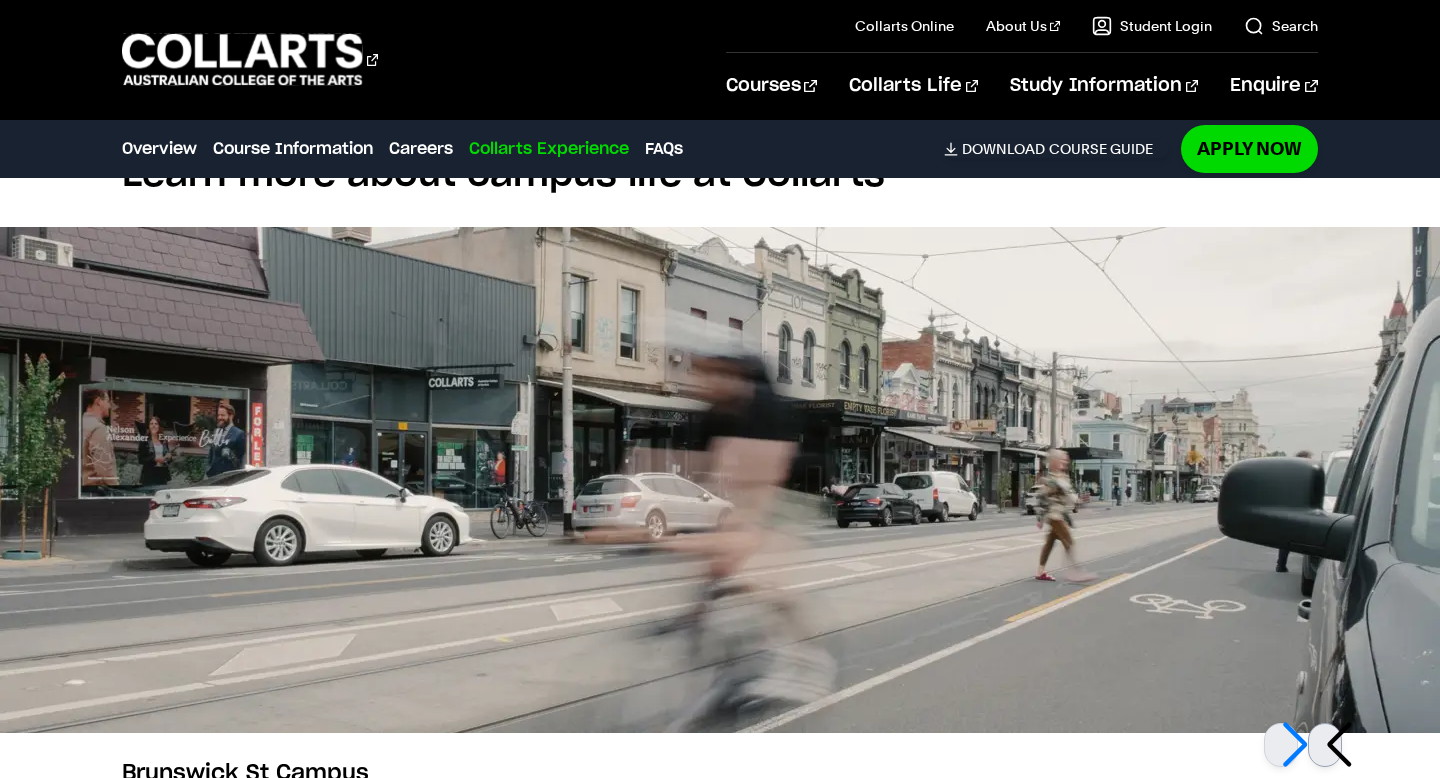 click at bounding box center [1325, 745] 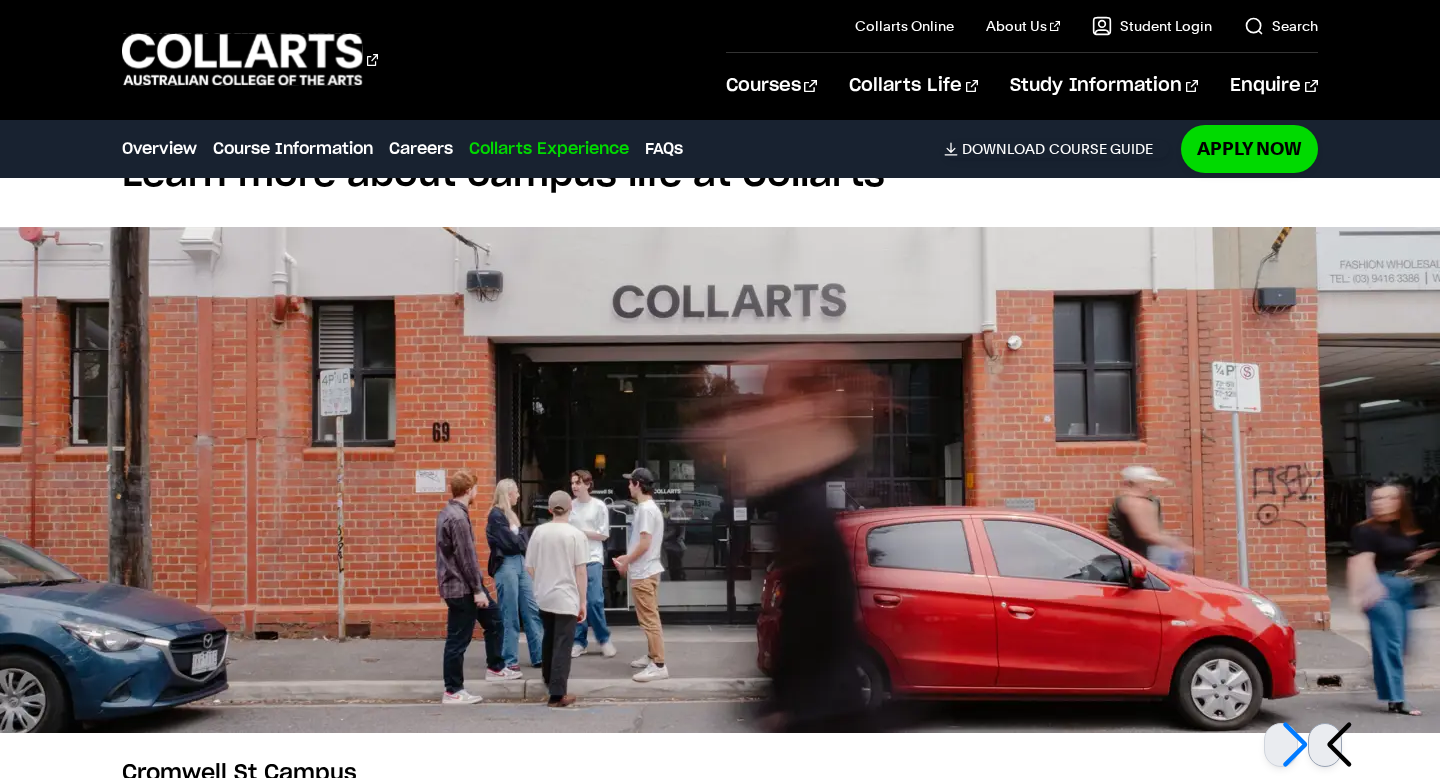 click at bounding box center [1325, 745] 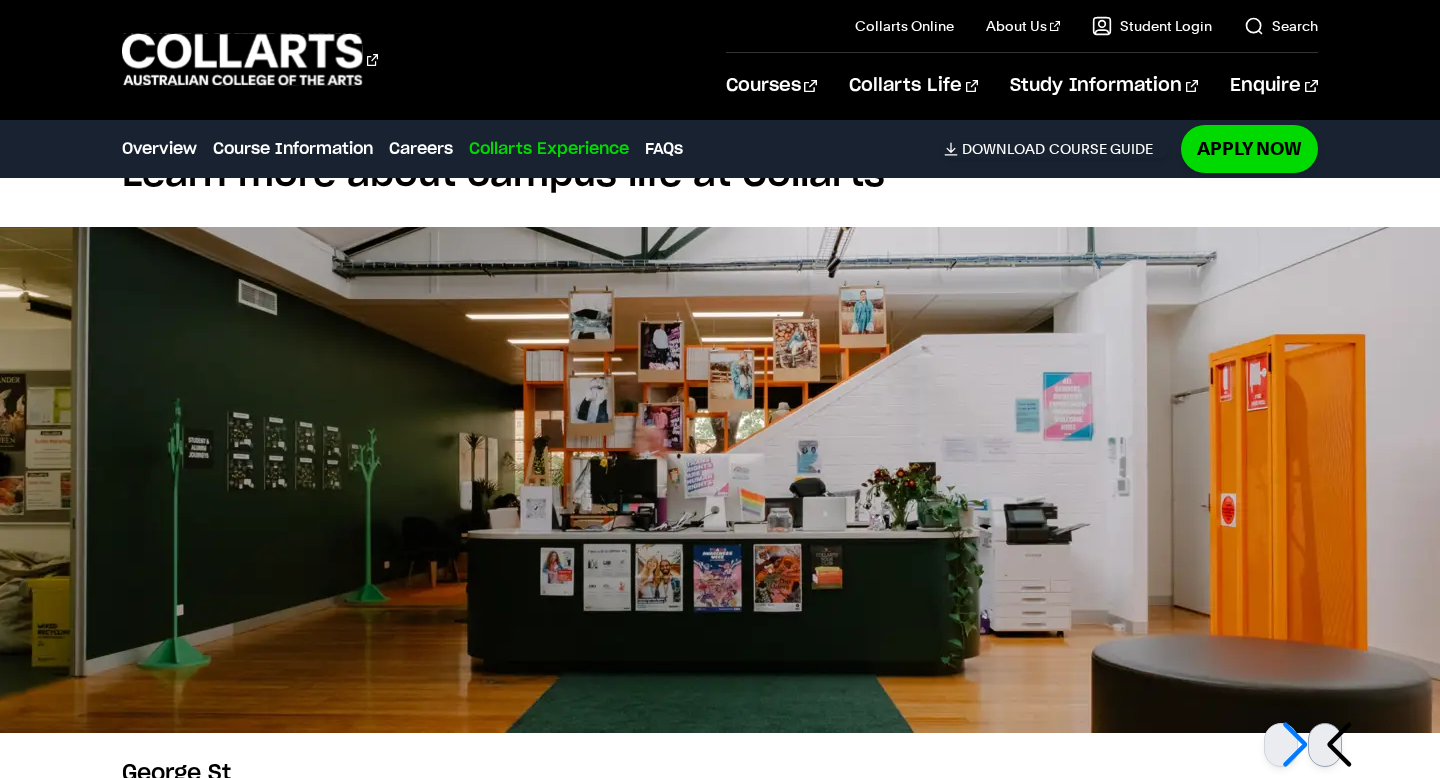 click at bounding box center (1325, 745) 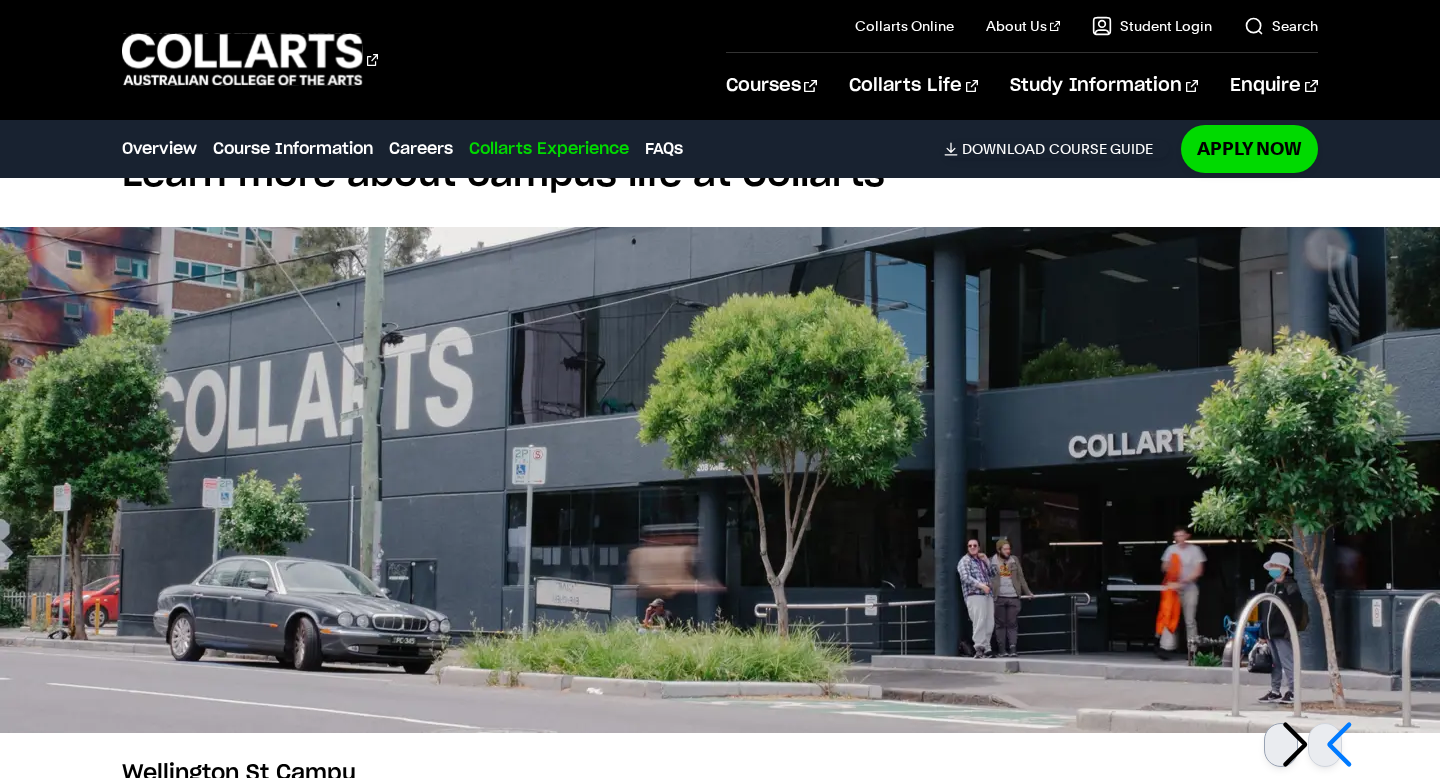 click at bounding box center (1281, 745) 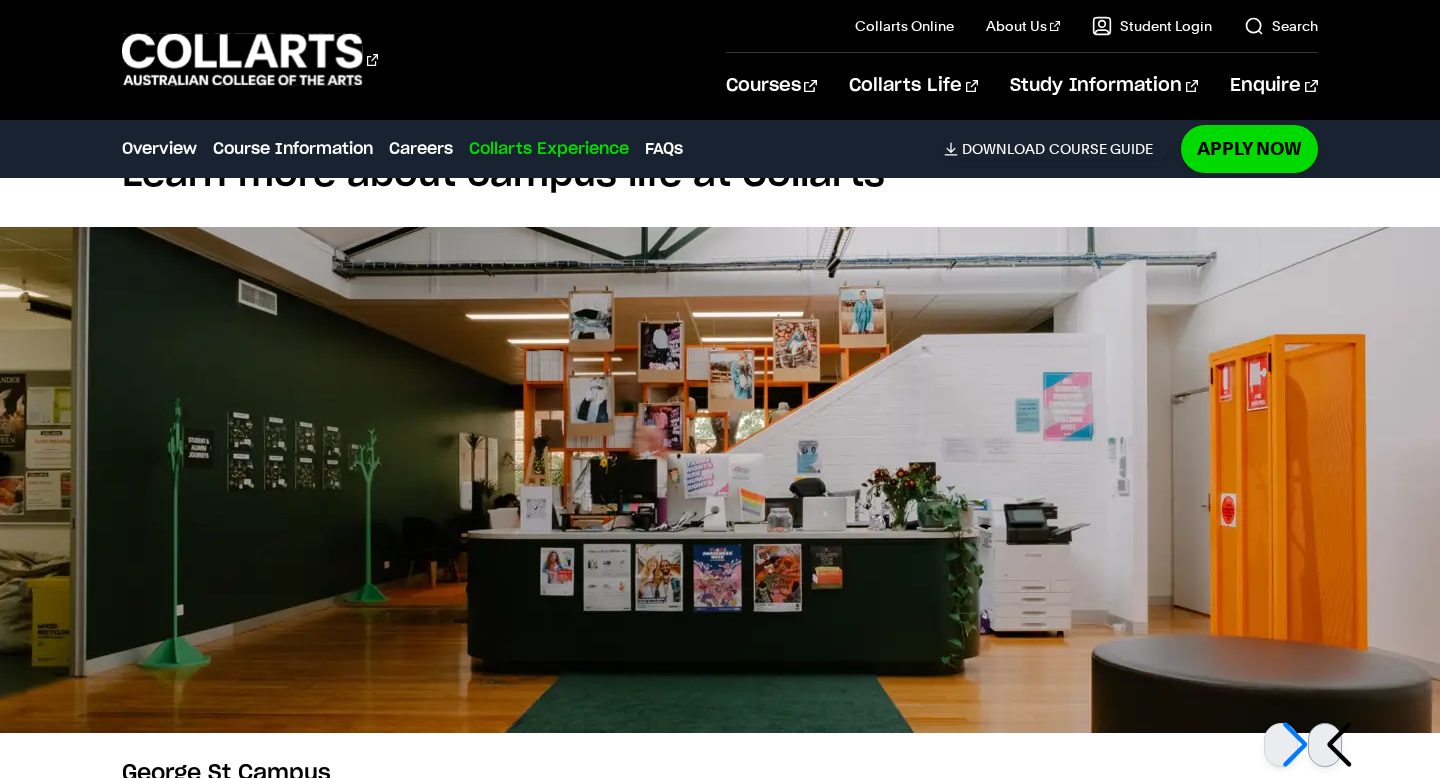 click at bounding box center [1325, 745] 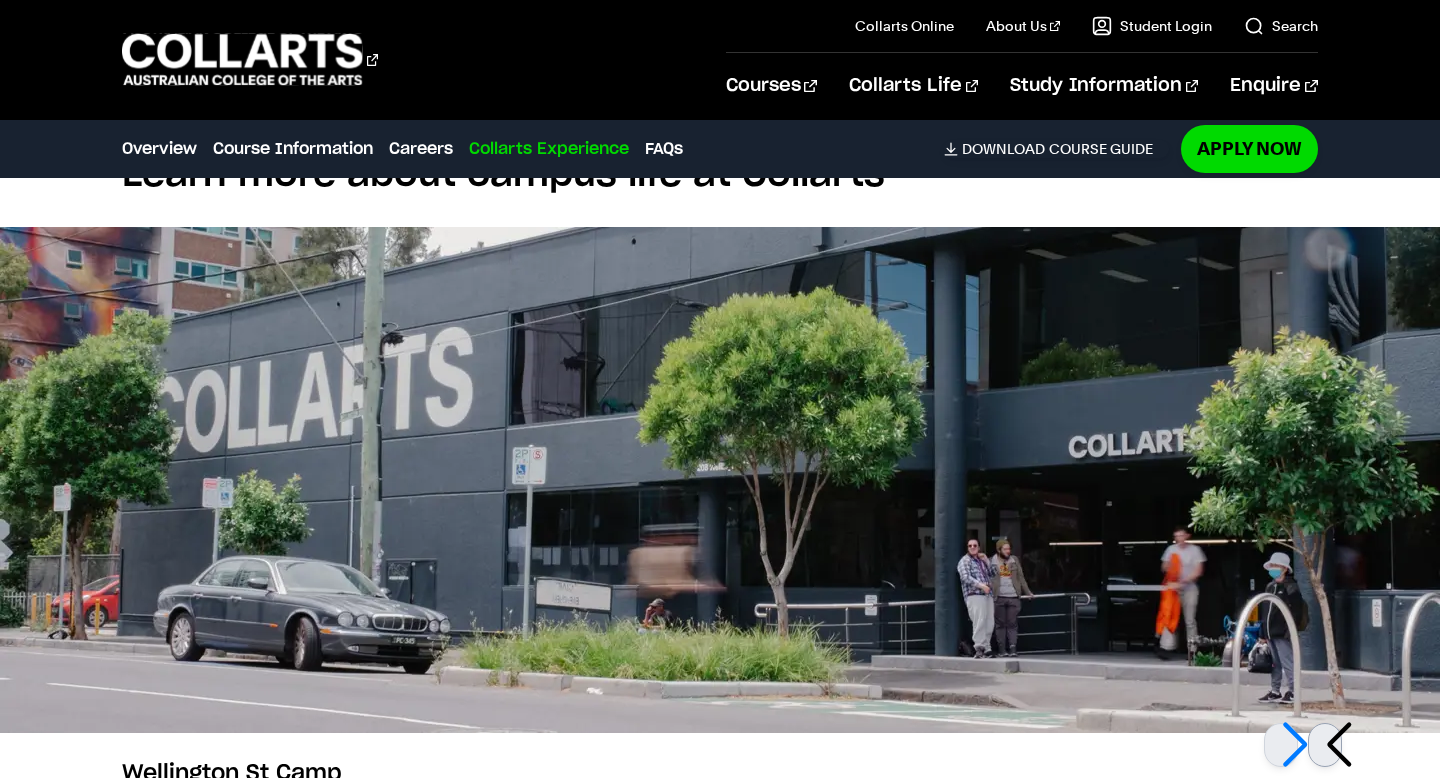 click at bounding box center [1325, 745] 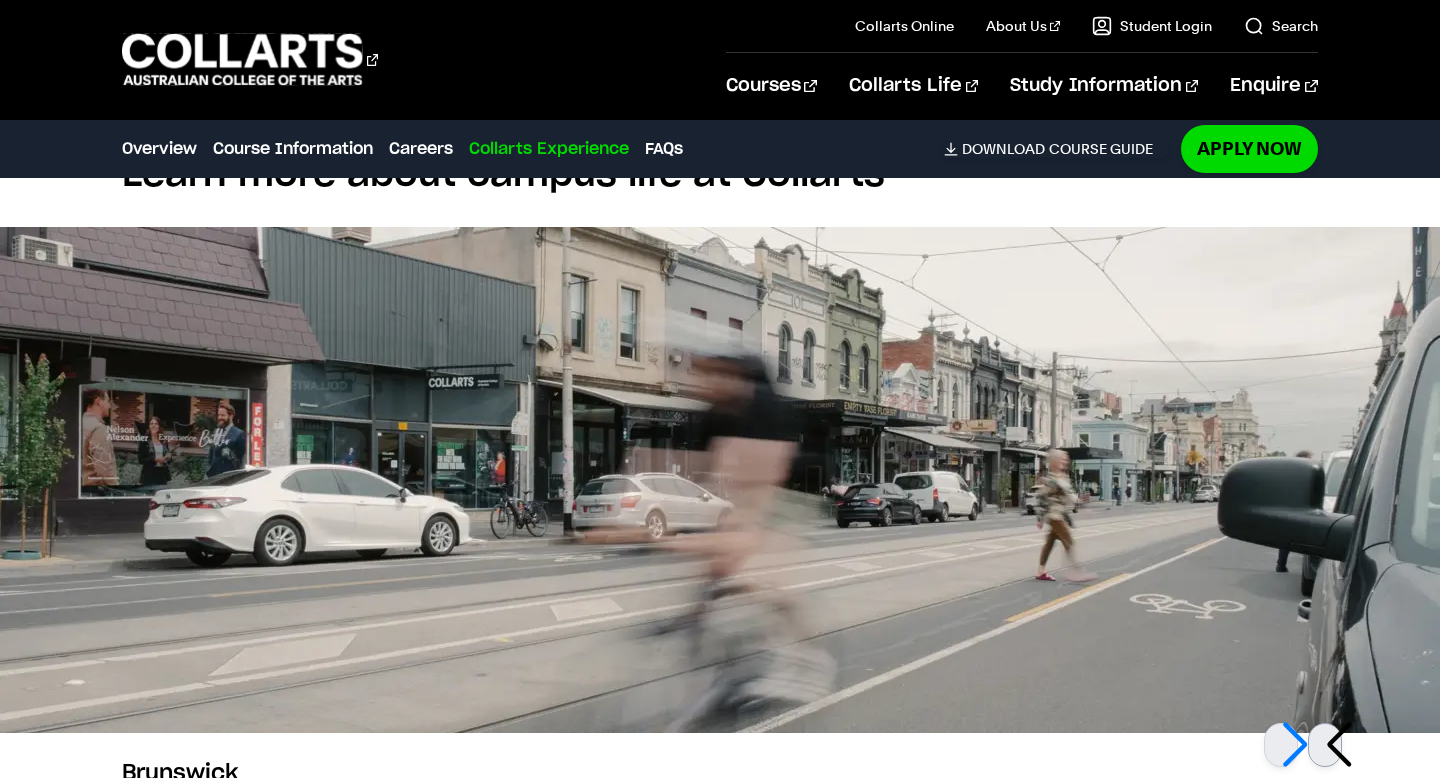 click at bounding box center [1325, 745] 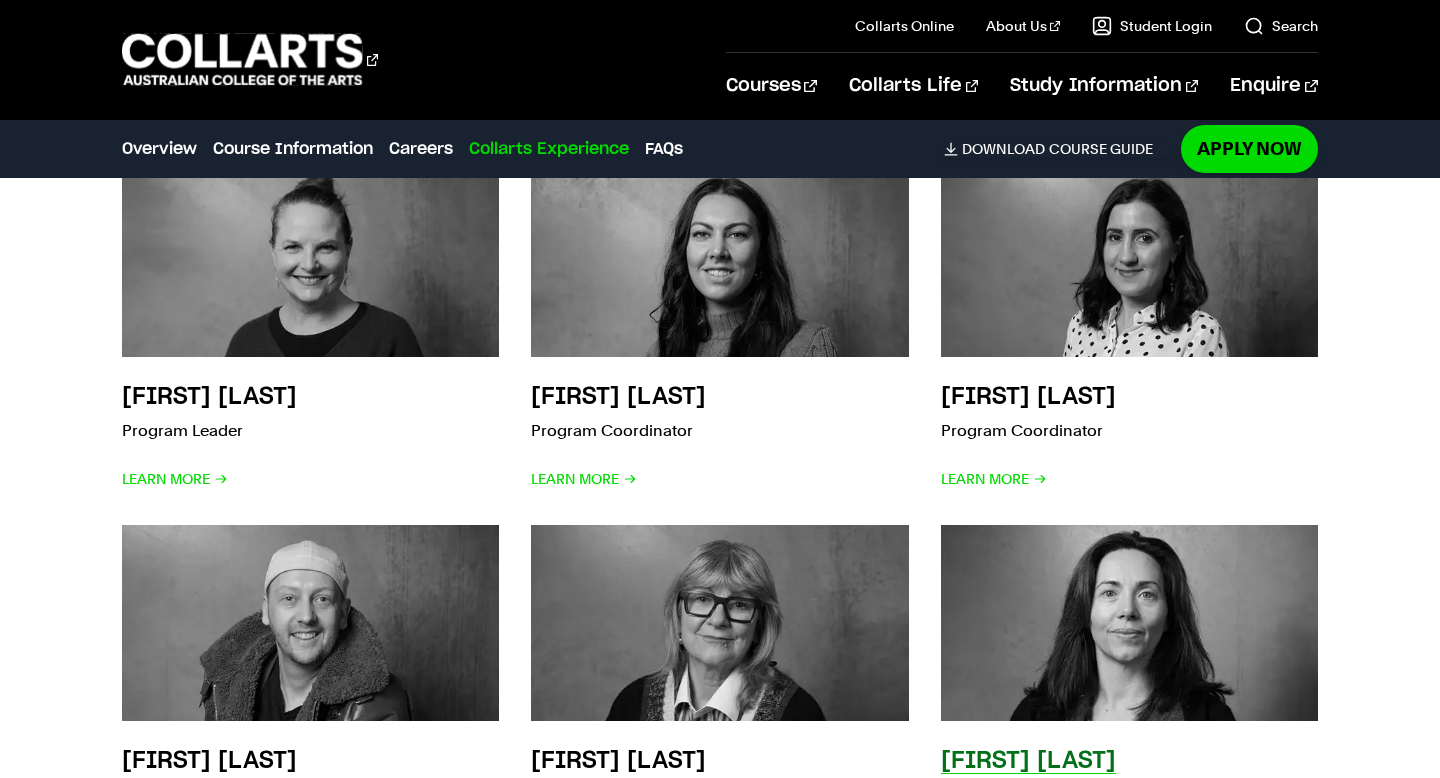 scroll, scrollTop: 9017, scrollLeft: 0, axis: vertical 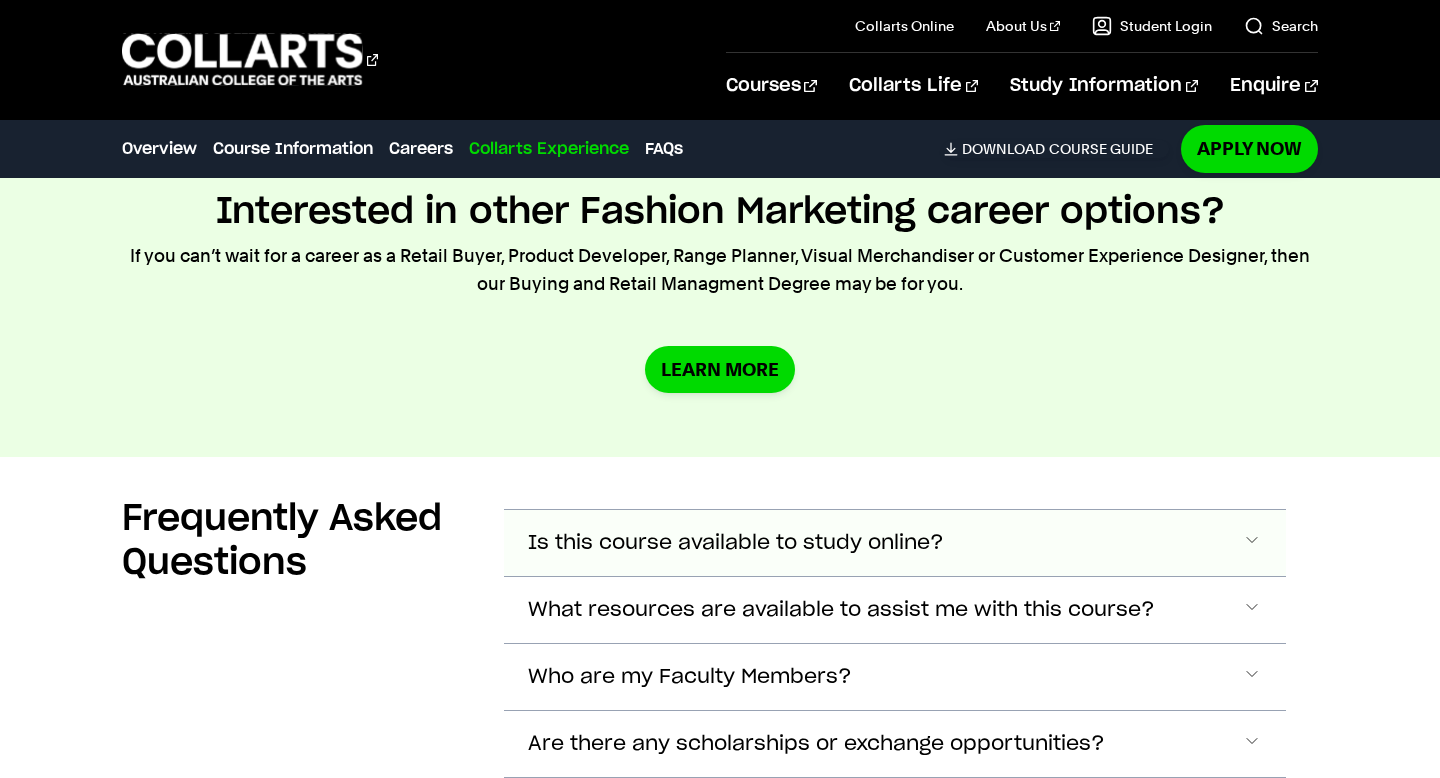 click on "Is this course available to study online?" at bounding box center (894, 543) 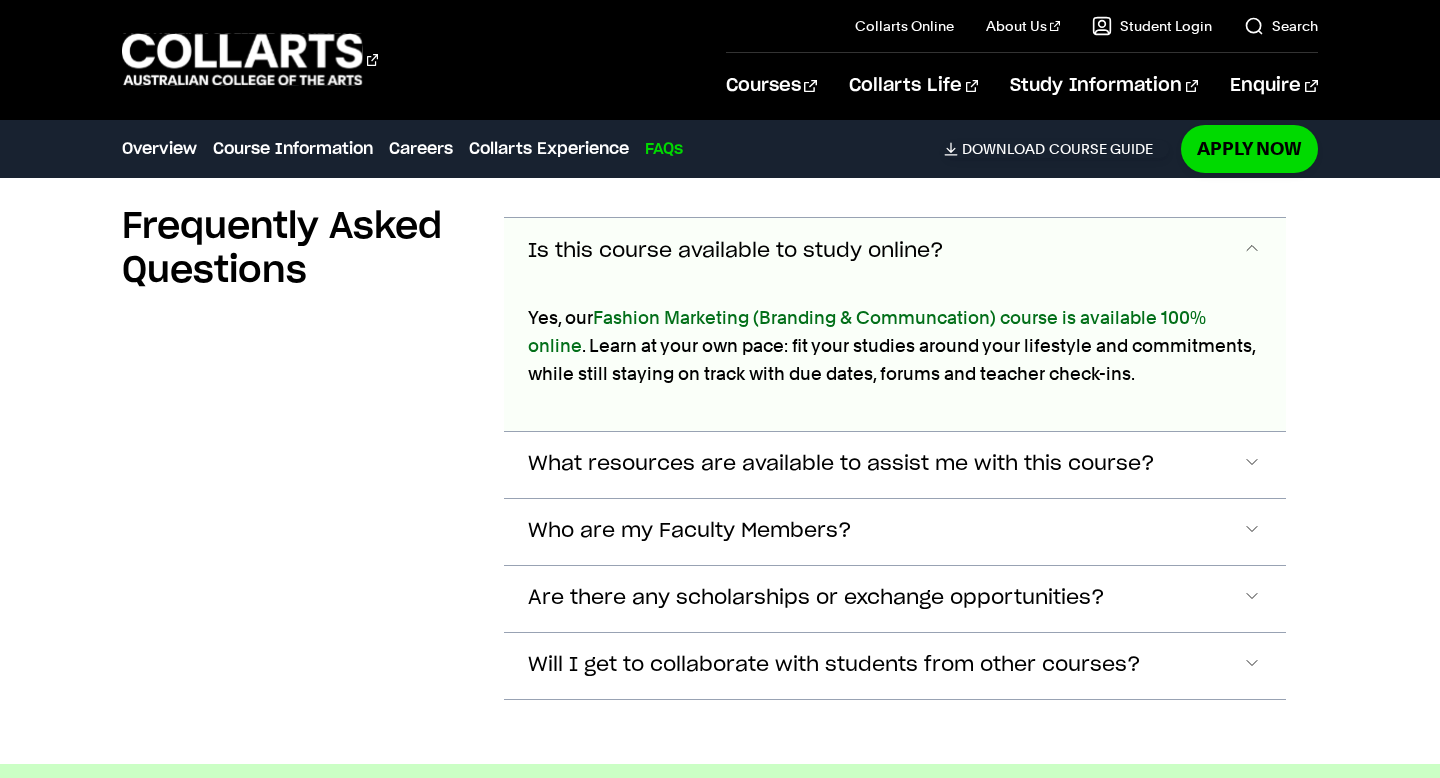 scroll, scrollTop: 10443, scrollLeft: 0, axis: vertical 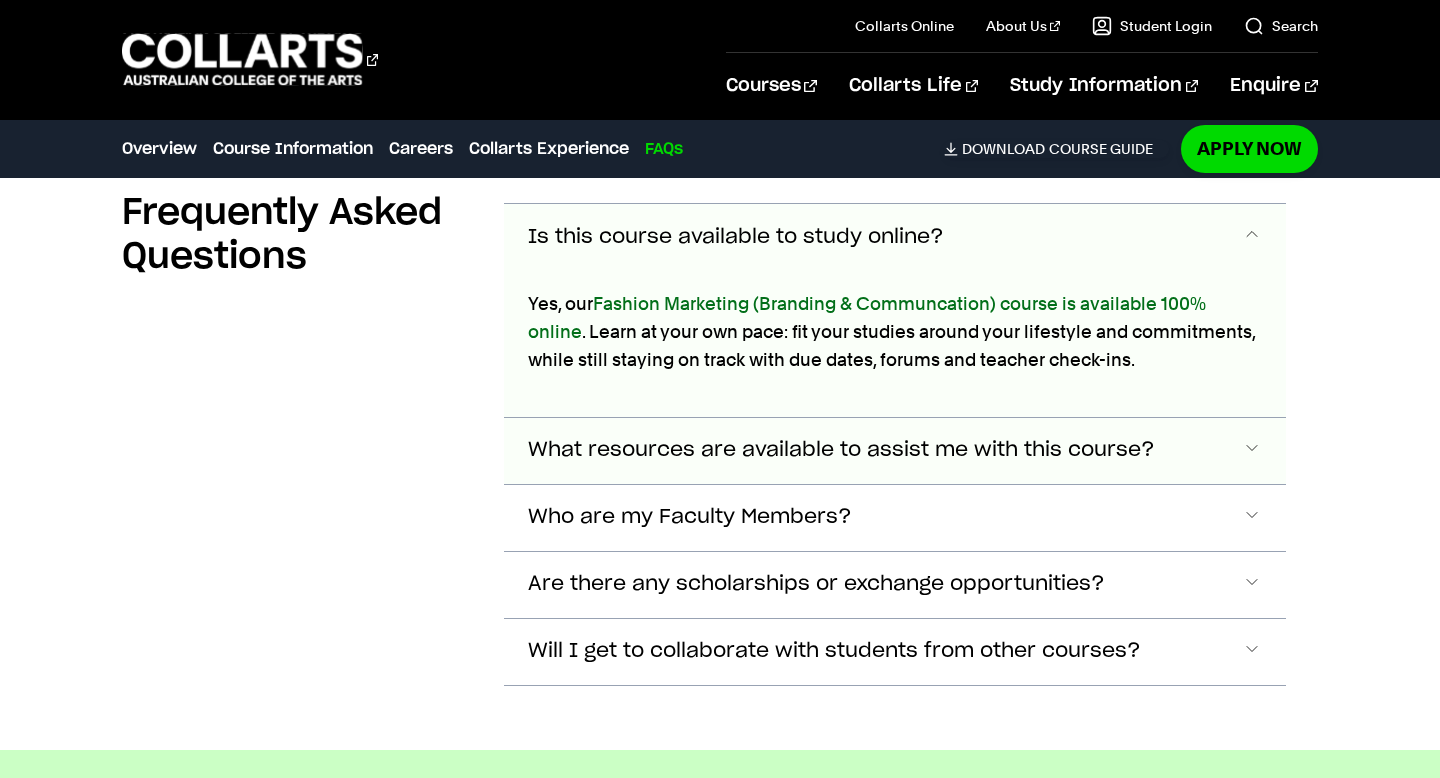 click on "What resources are available to assist me with this course?" at bounding box center (894, 237) 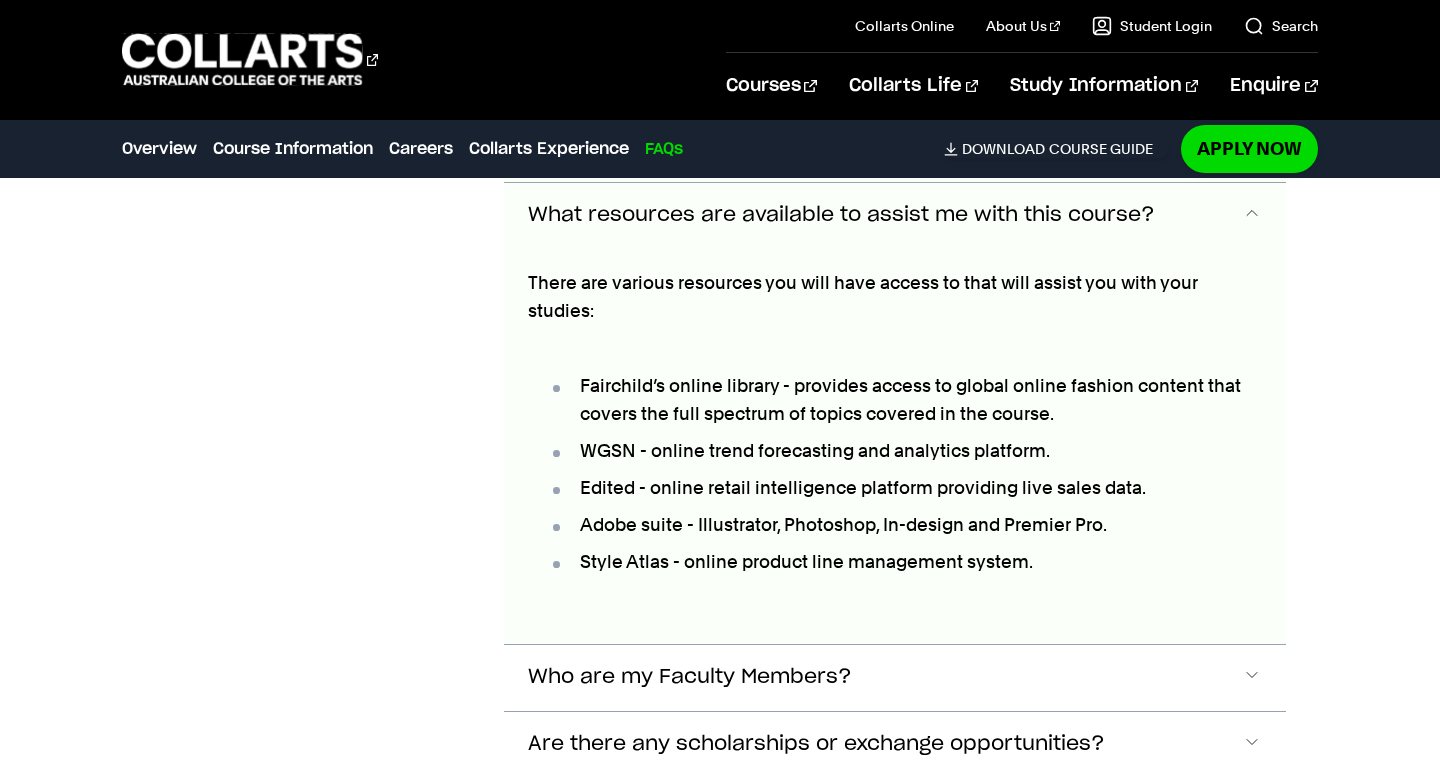 scroll, scrollTop: 10680, scrollLeft: 0, axis: vertical 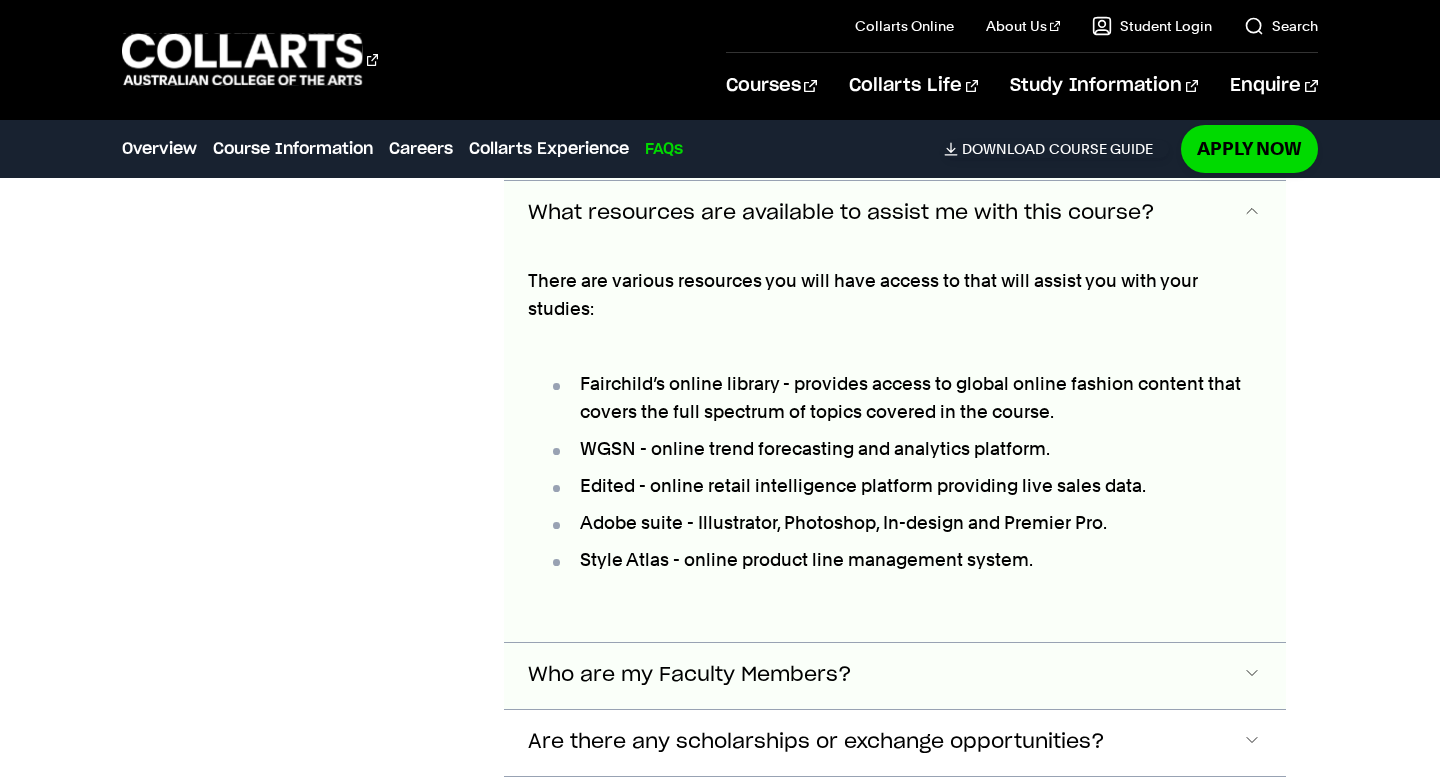 click on "Who are my Faculty Members?" at bounding box center [894, 0] 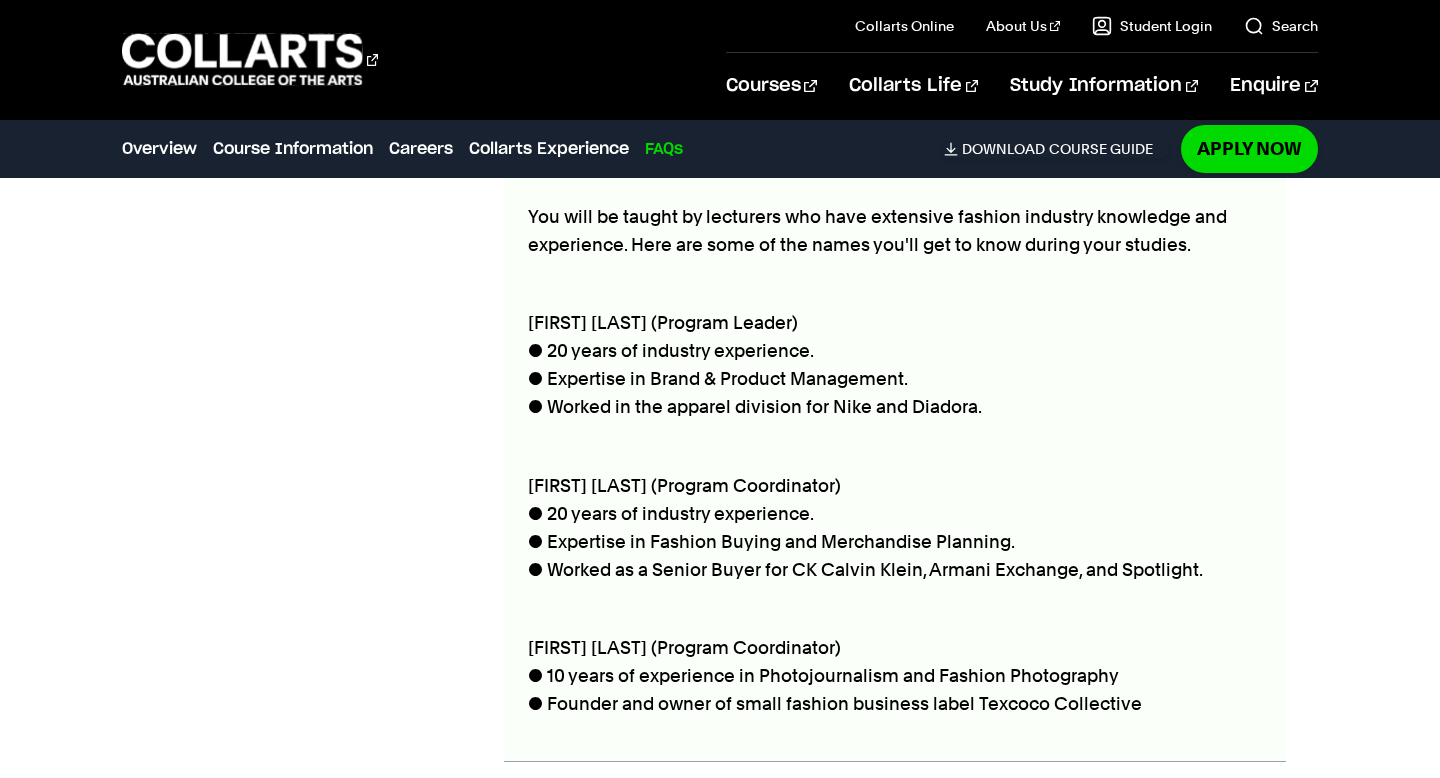 scroll, scrollTop: 11210, scrollLeft: 0, axis: vertical 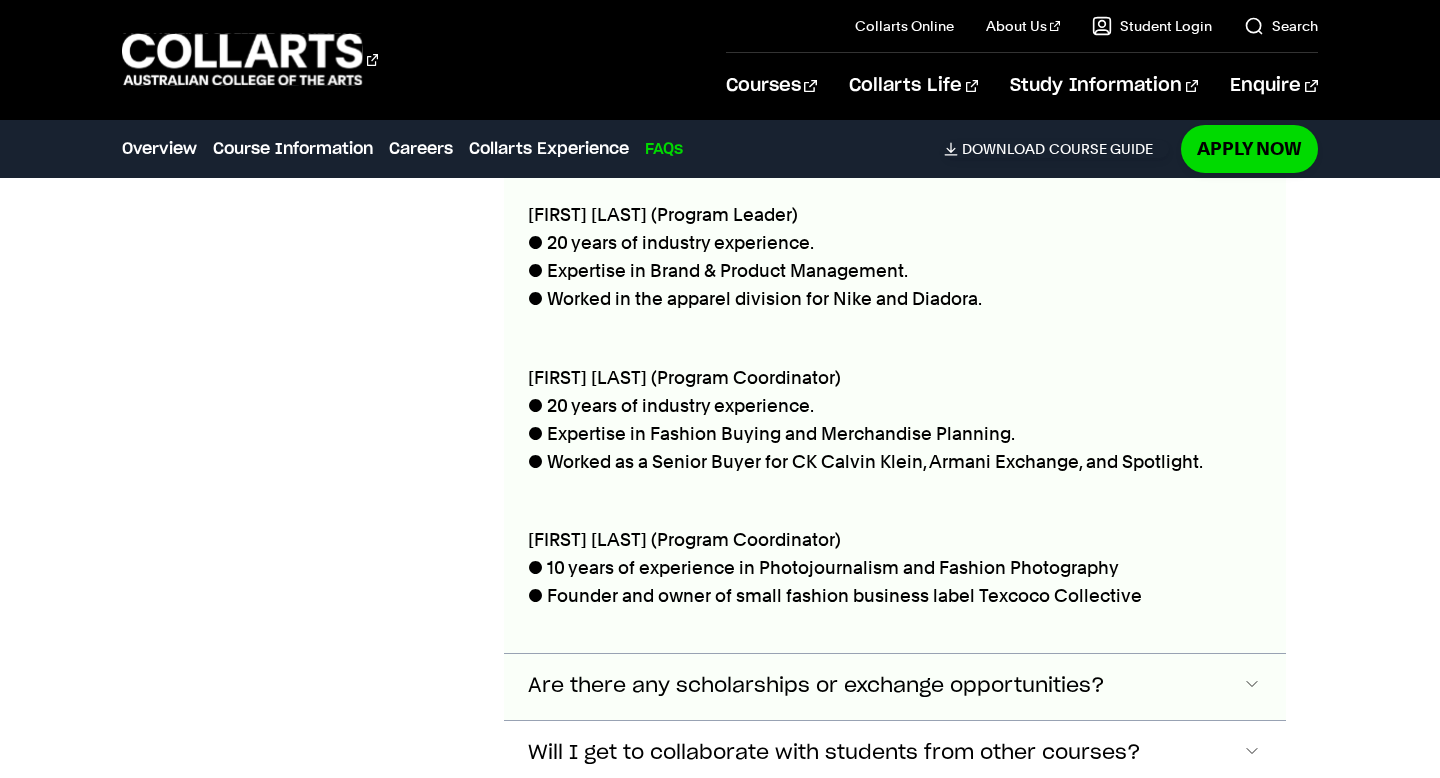 click on "Are there any scholarships or exchange opportunities?" at bounding box center (894, -634) 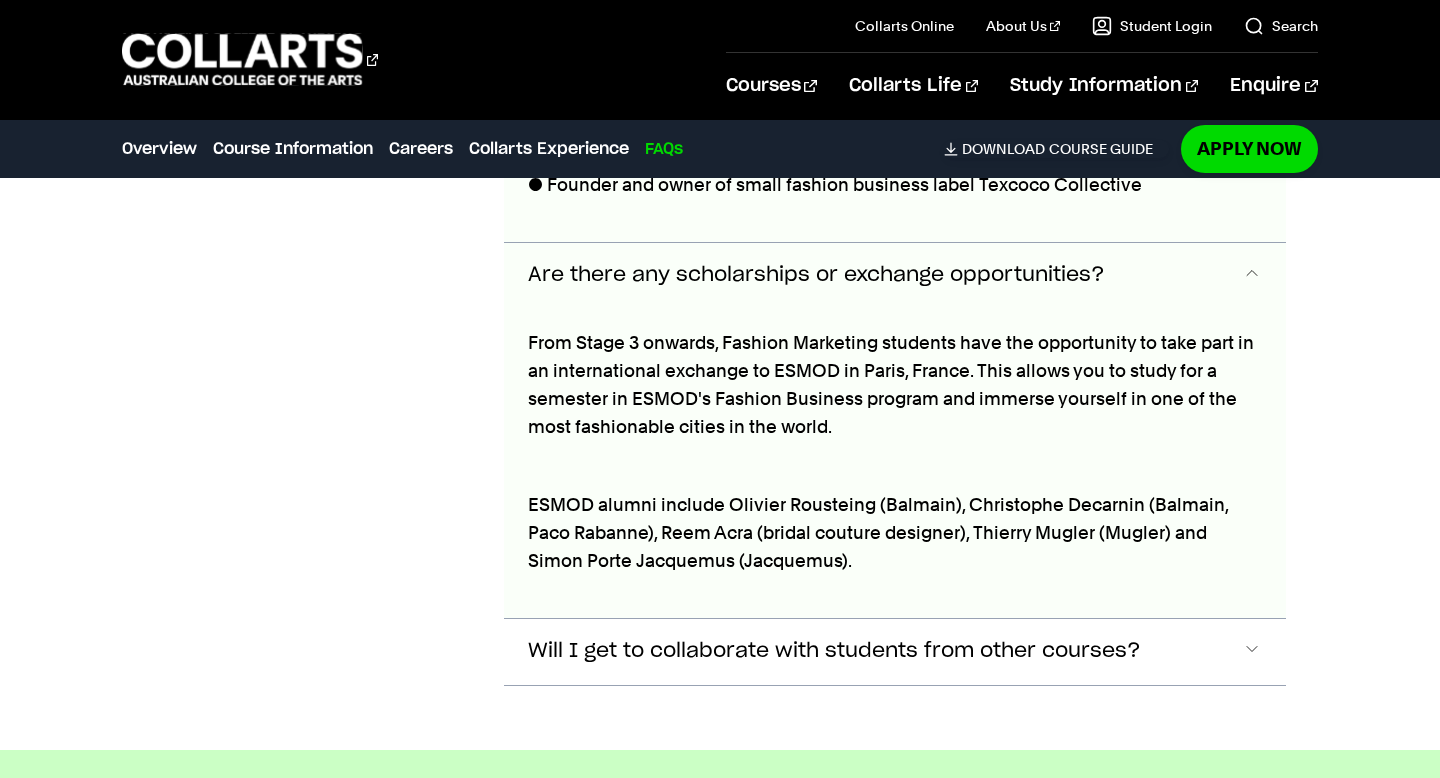 scroll, scrollTop: 11734, scrollLeft: 0, axis: vertical 